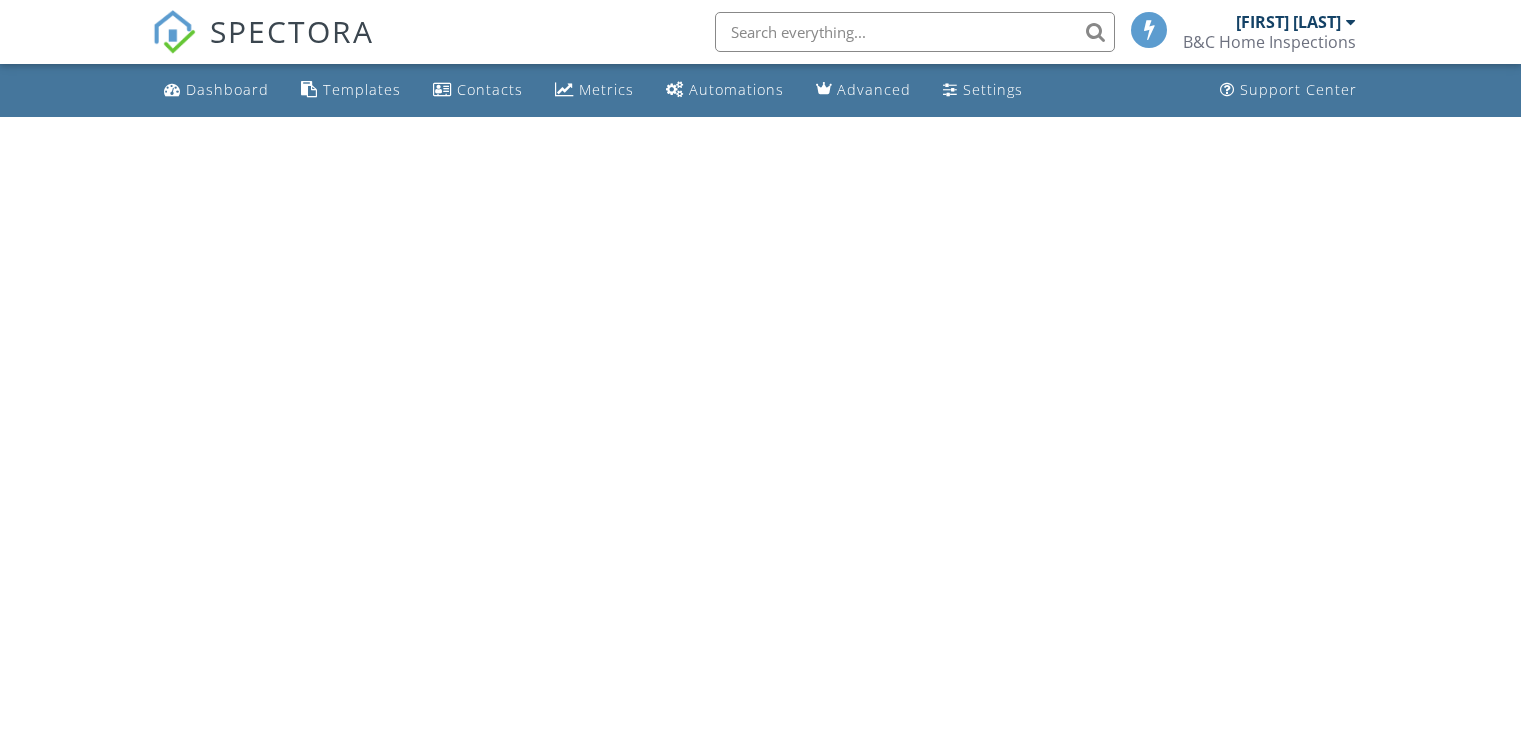 scroll, scrollTop: 0, scrollLeft: 0, axis: both 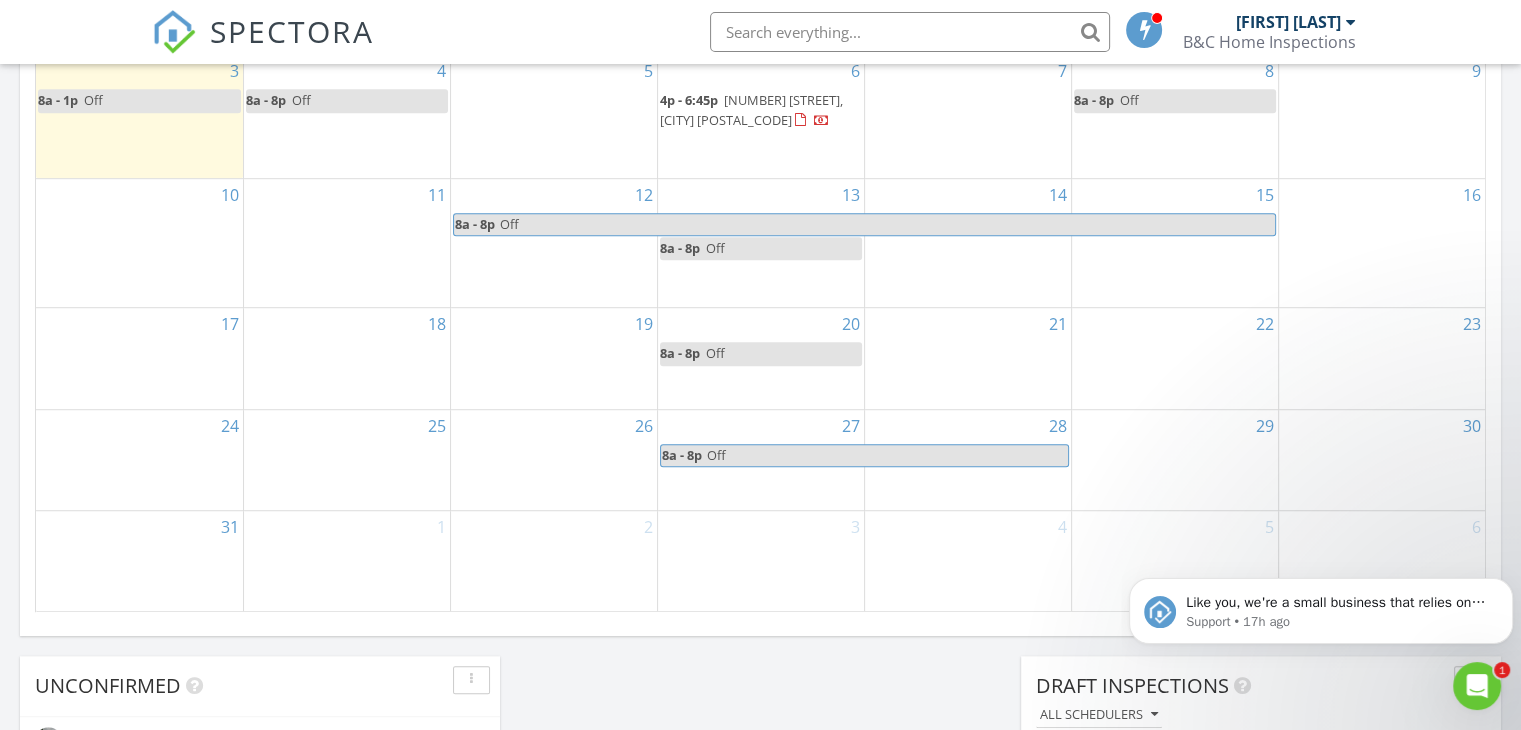 click on "3" at bounding box center [761, 561] 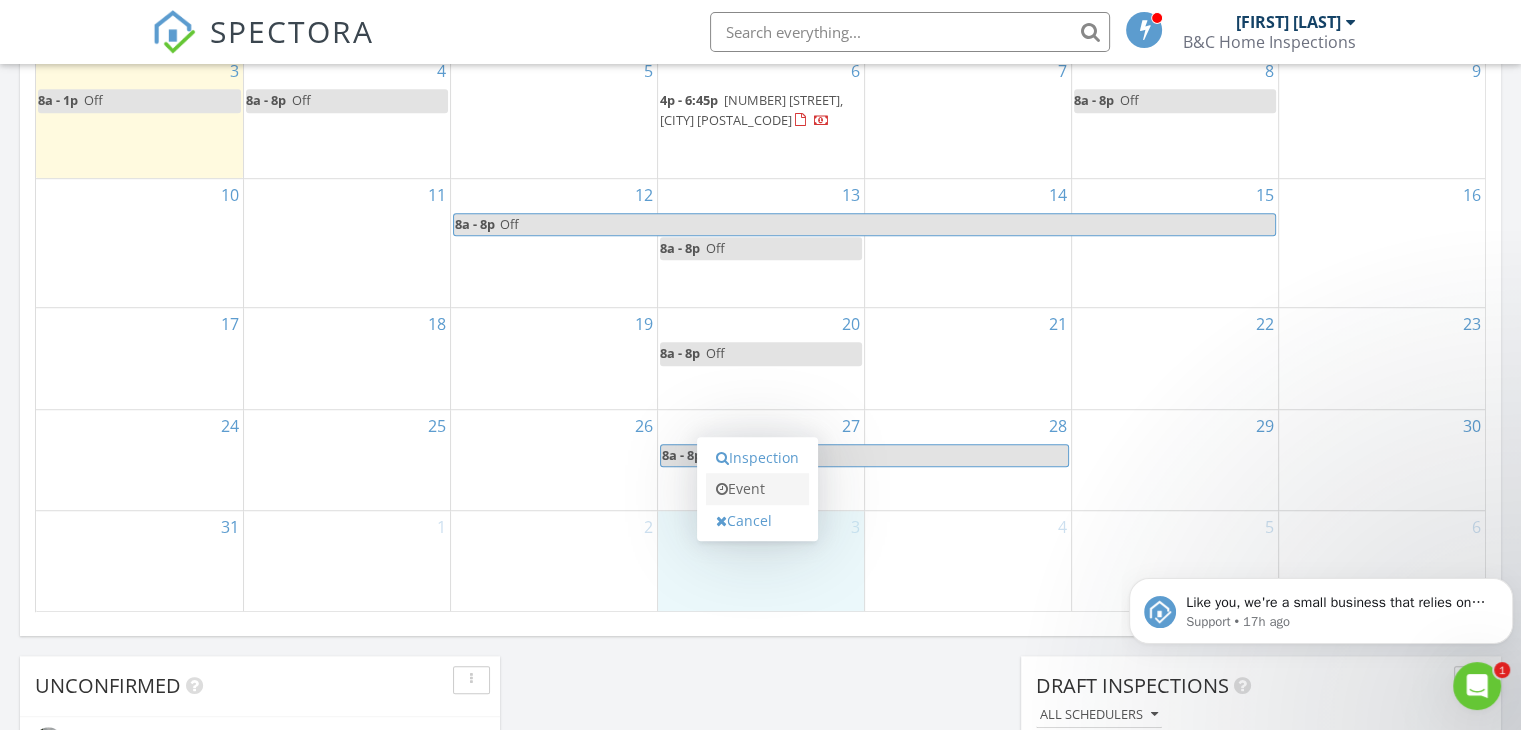 click on "Event" at bounding box center (757, 489) 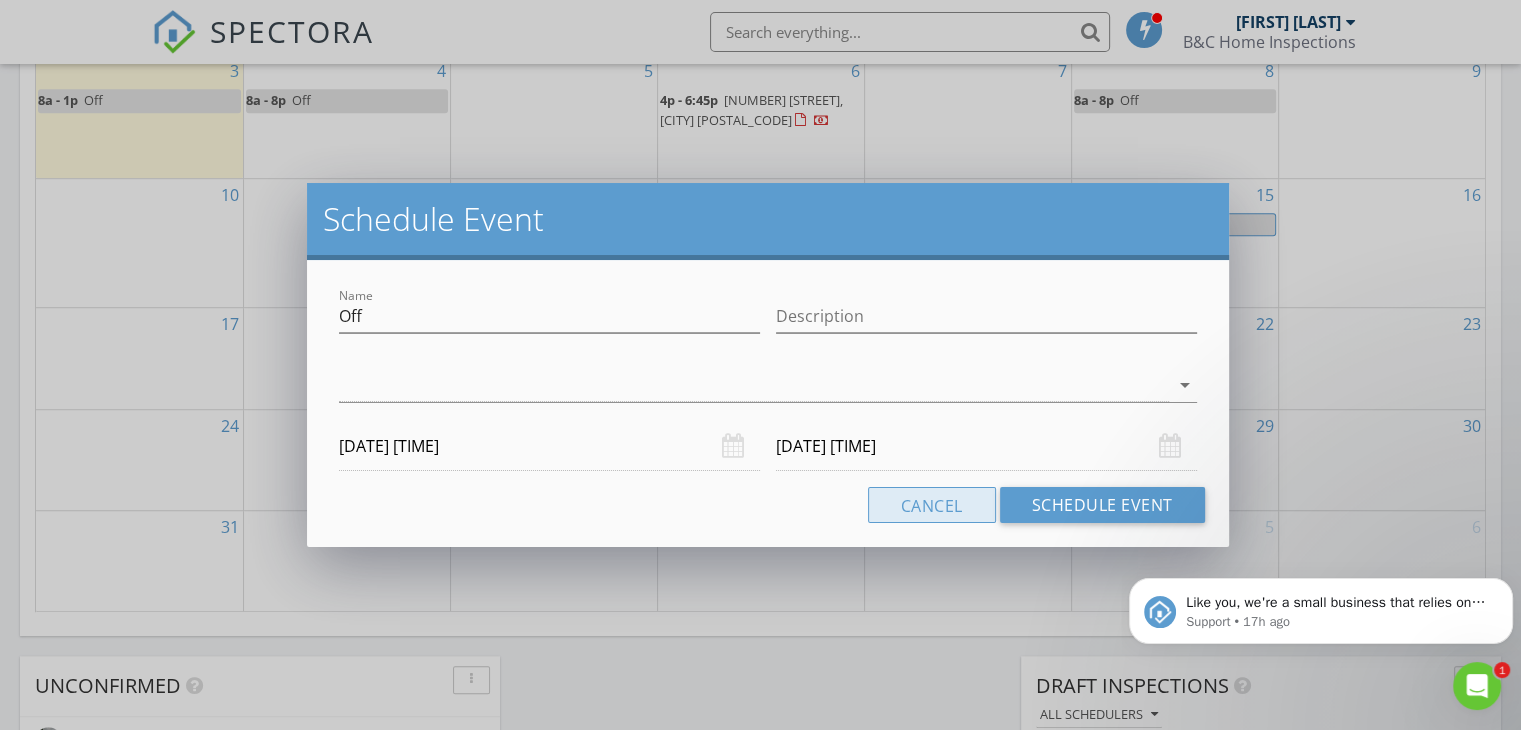 click on "Cancel" at bounding box center (932, 505) 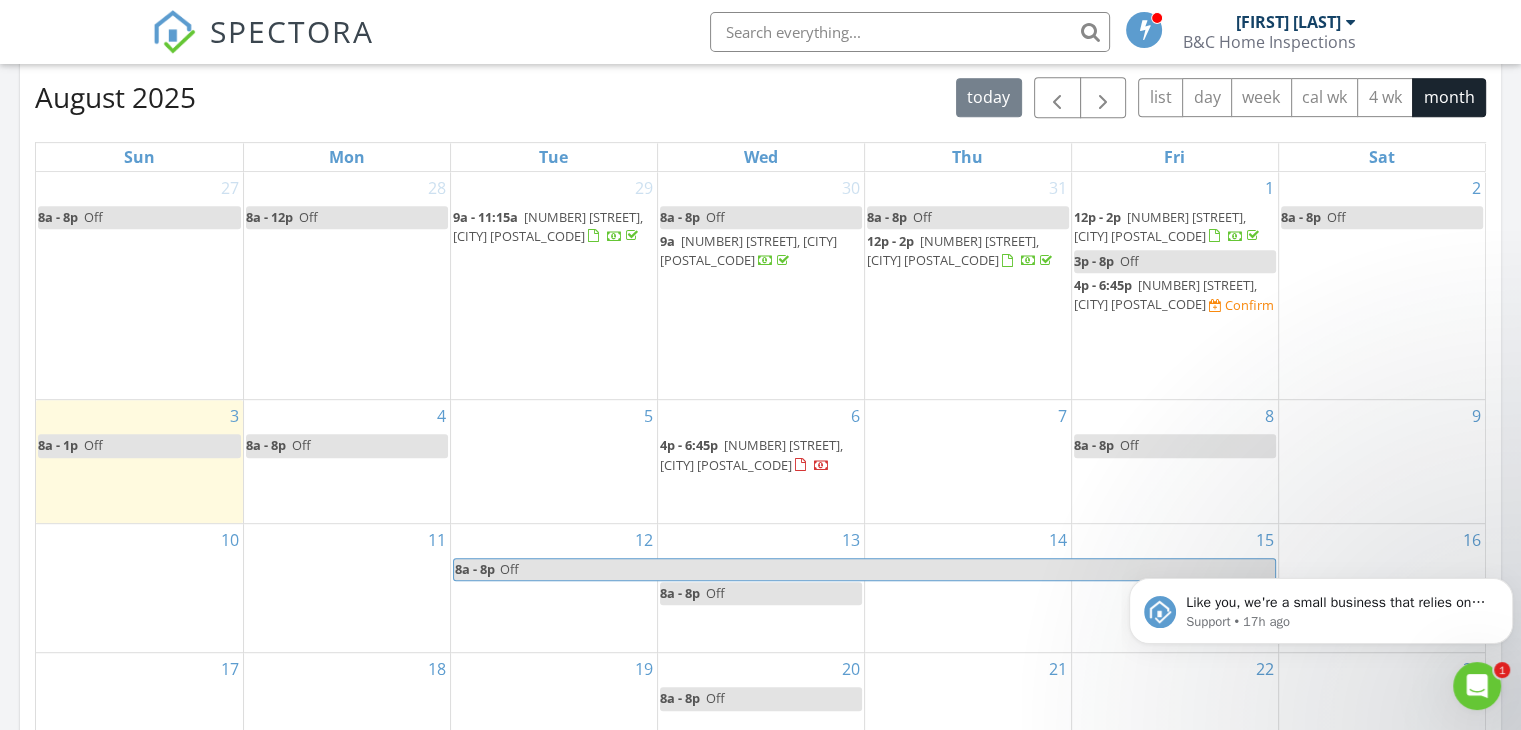 scroll, scrollTop: 878, scrollLeft: 0, axis: vertical 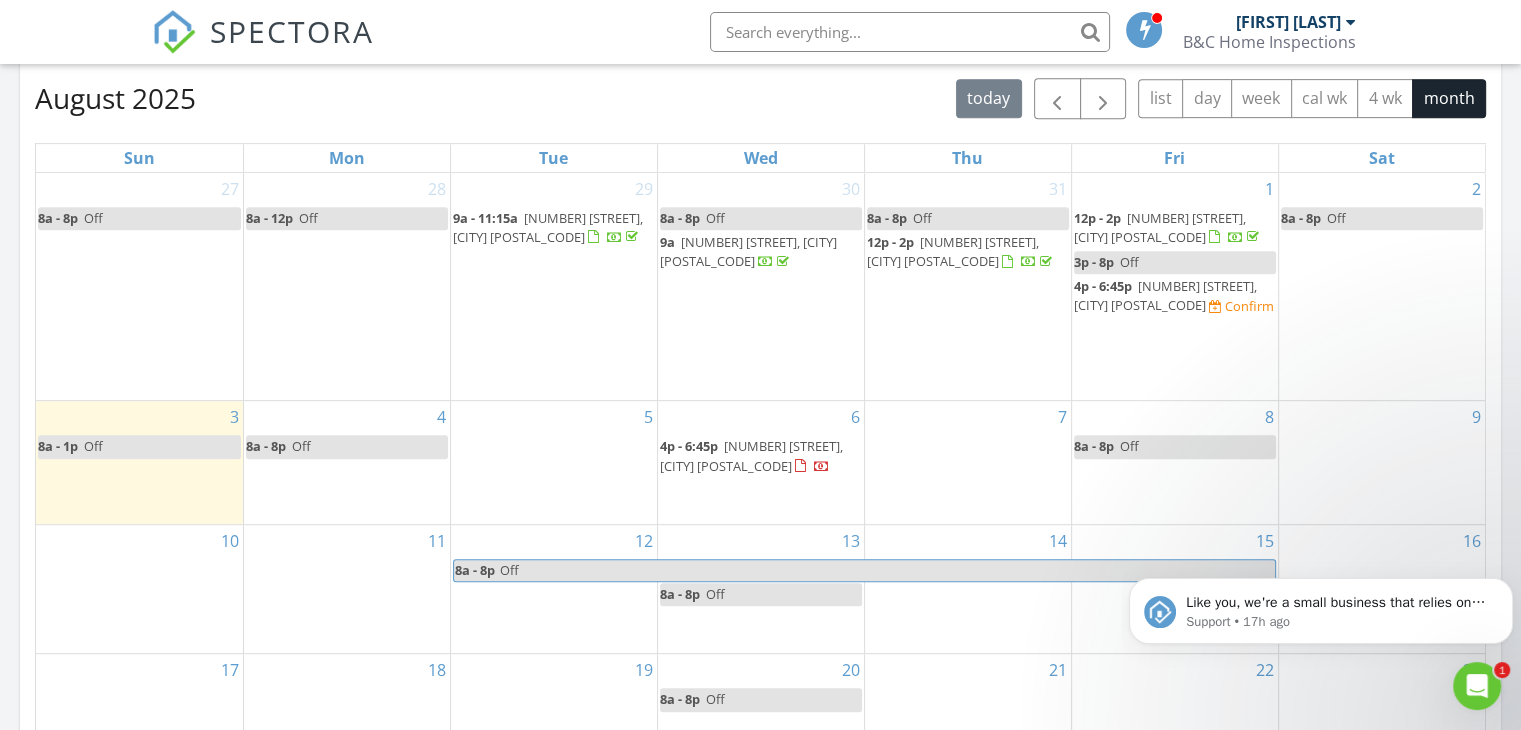 click on "5" at bounding box center (554, 462) 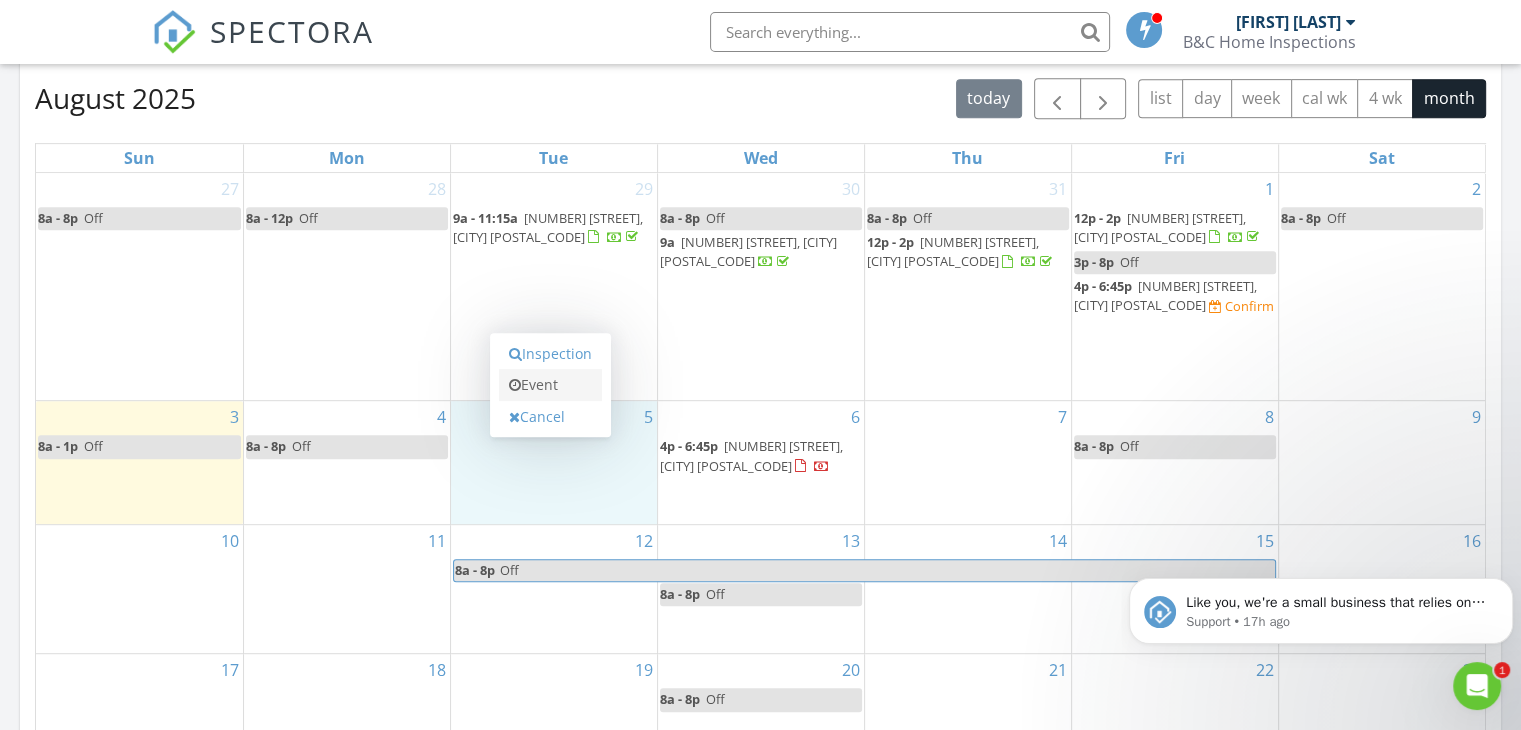 click on "Event" at bounding box center [550, 385] 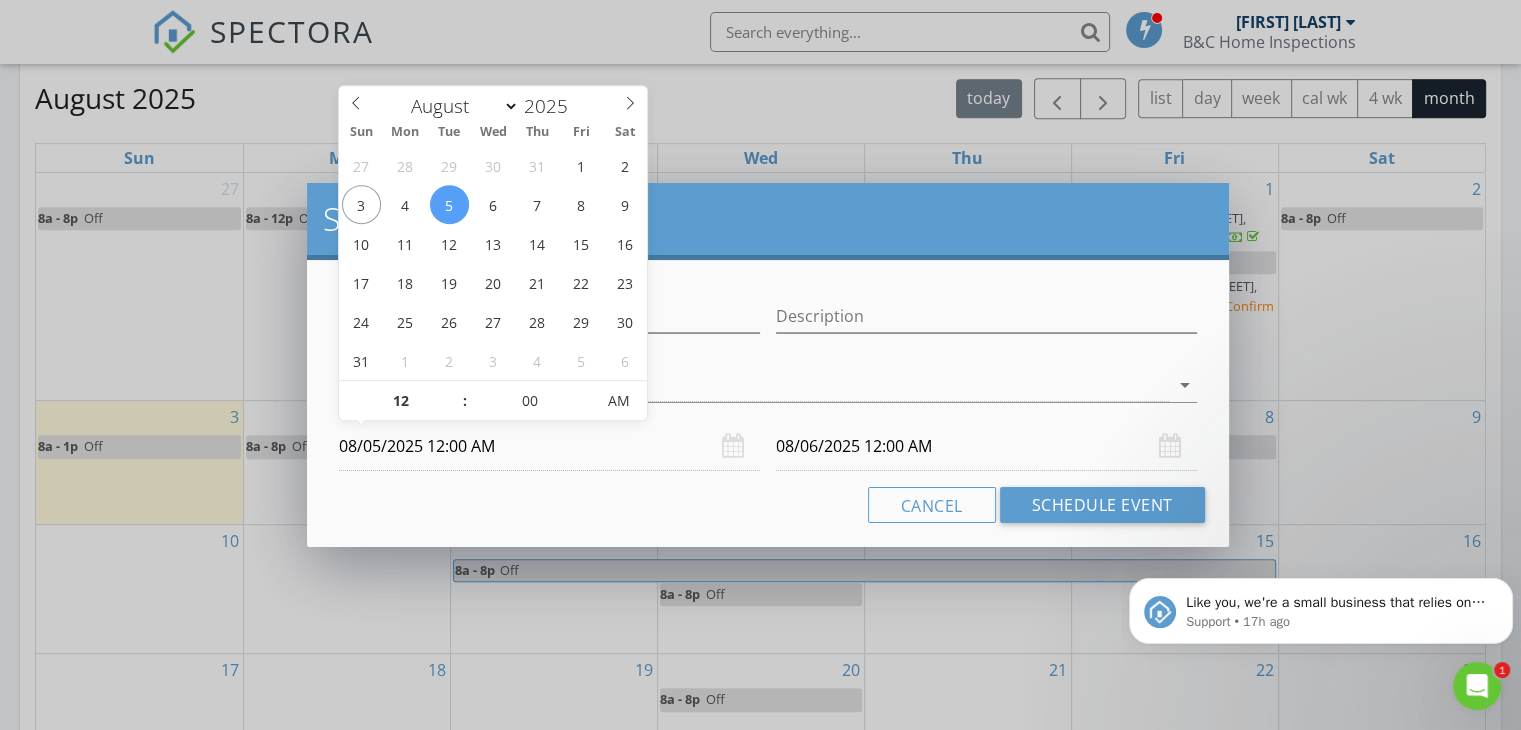 click on "08/05/2025 12:00 AM" at bounding box center (549, 446) 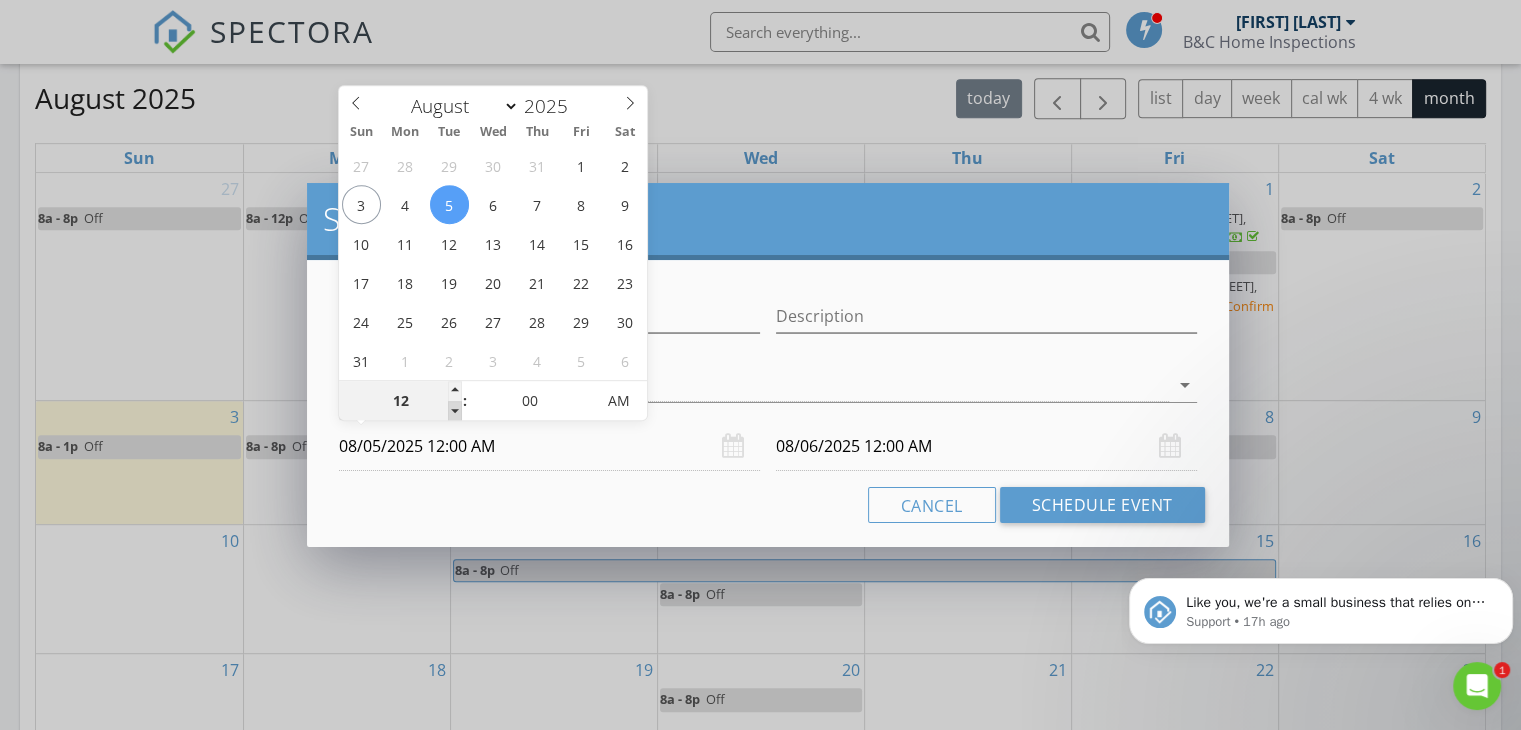 type on "11" 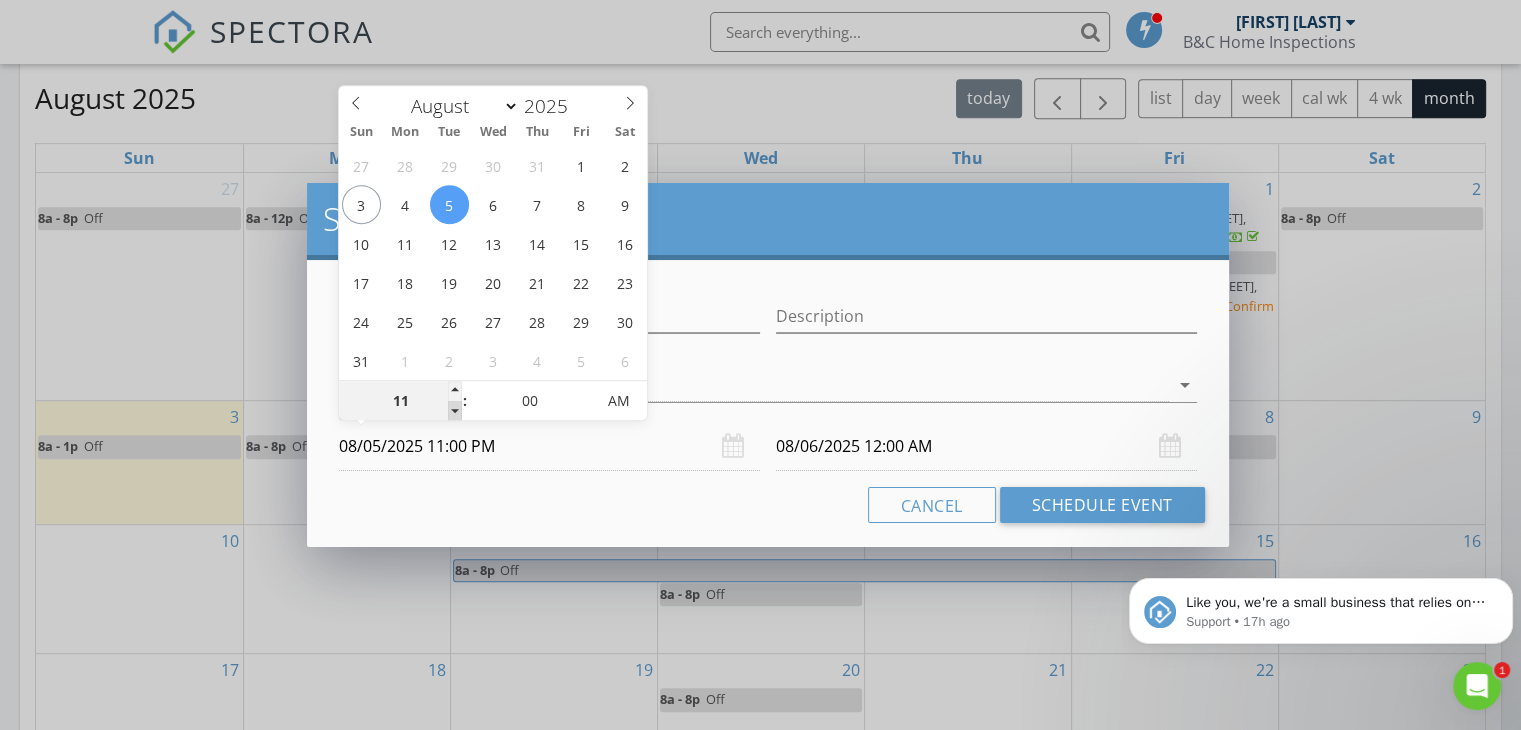 click at bounding box center [455, 411] 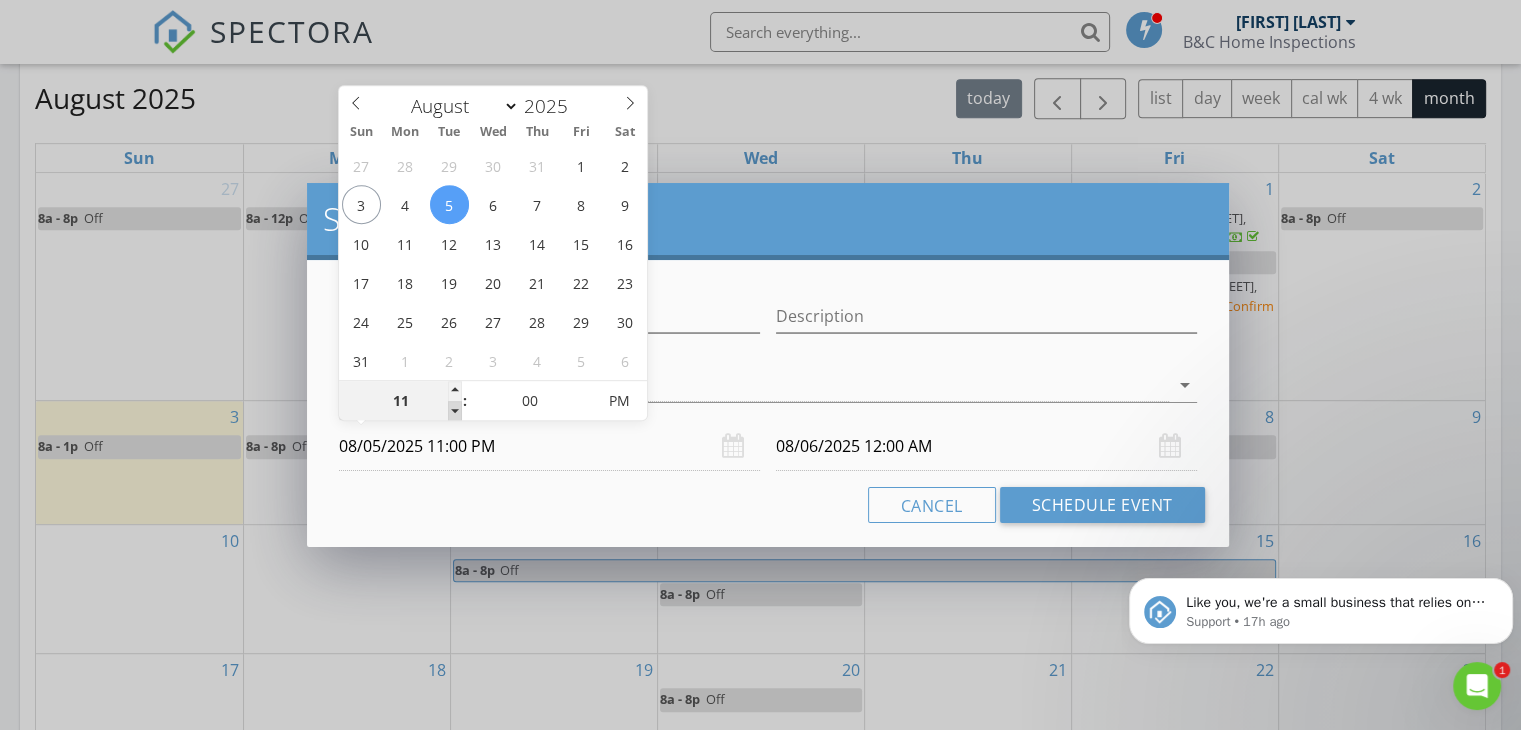 type on "10" 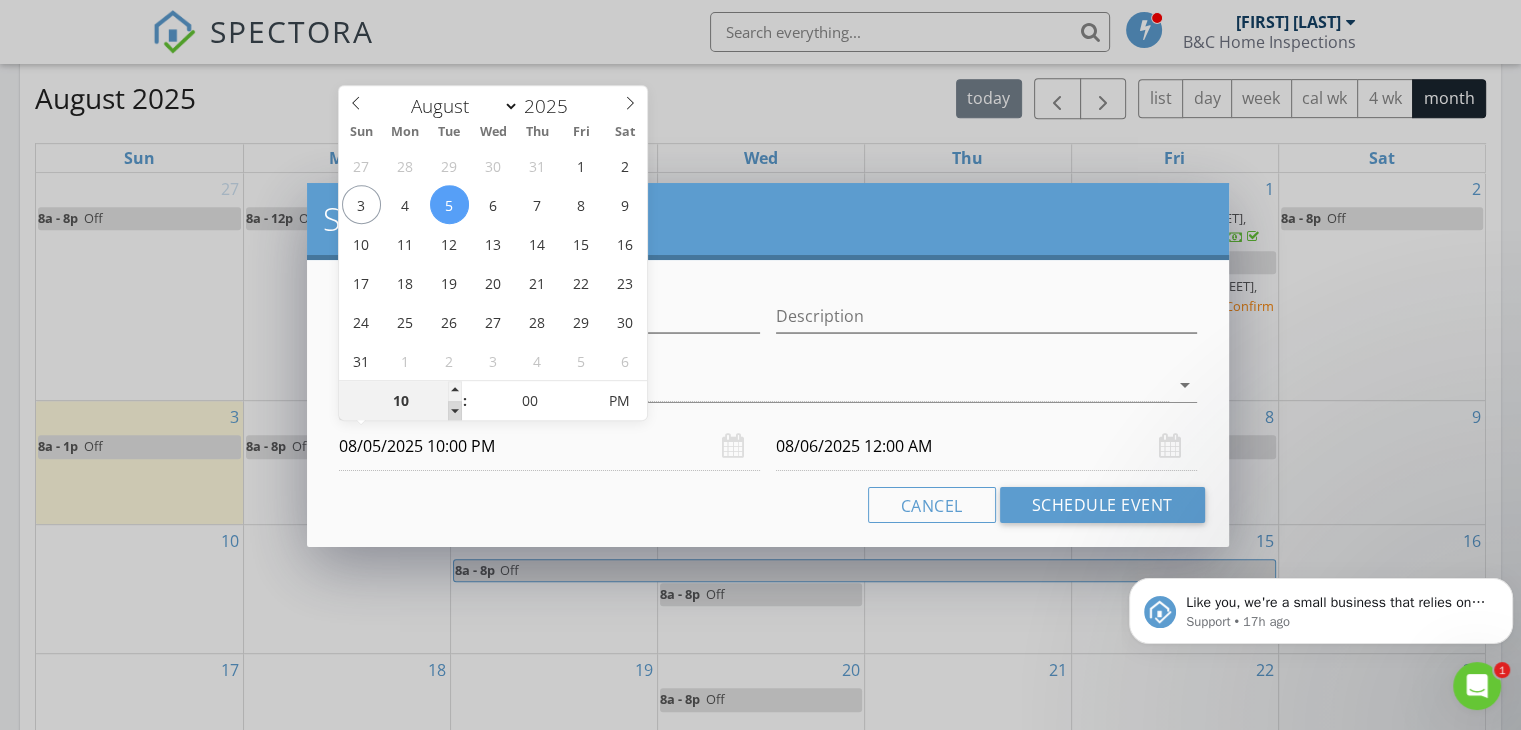 click at bounding box center [455, 411] 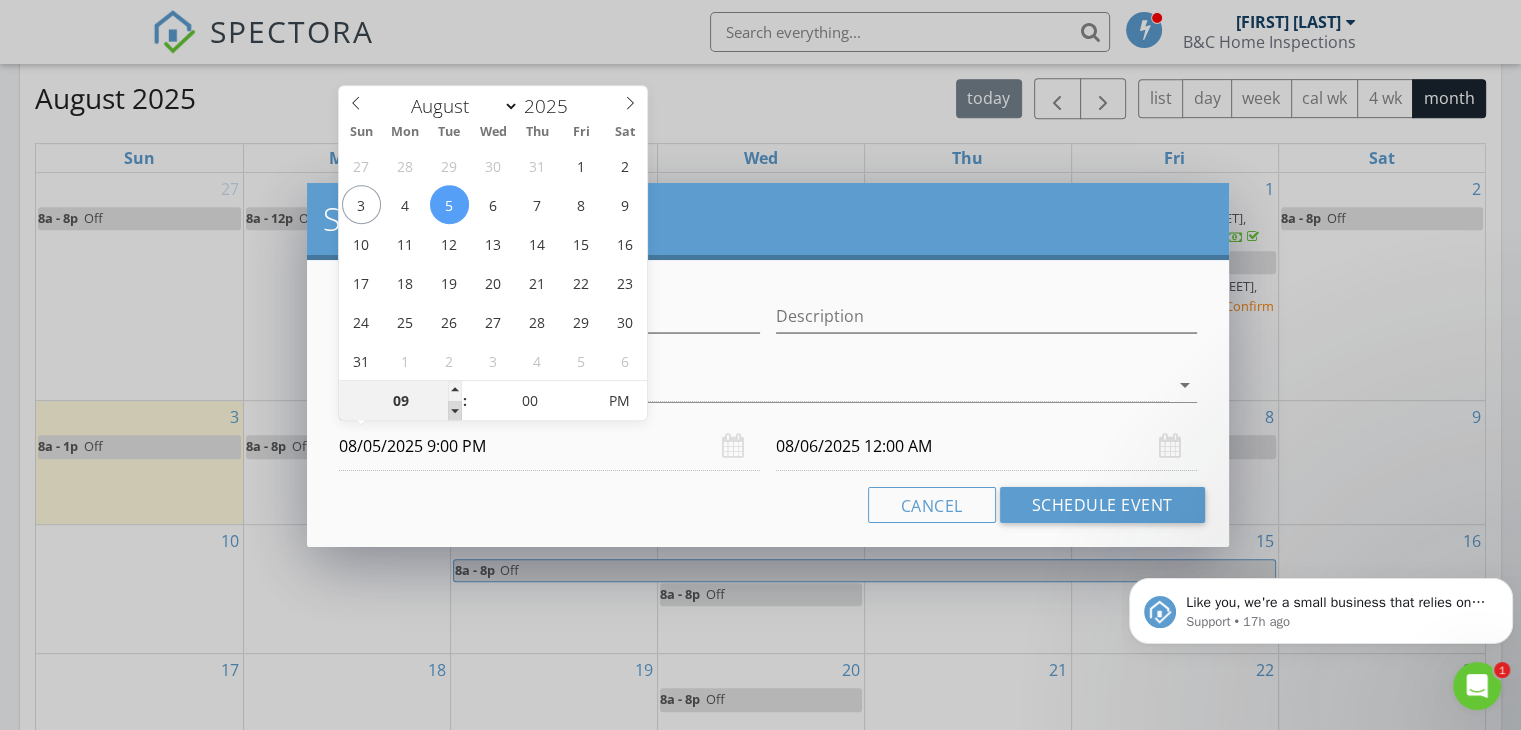 click at bounding box center [455, 411] 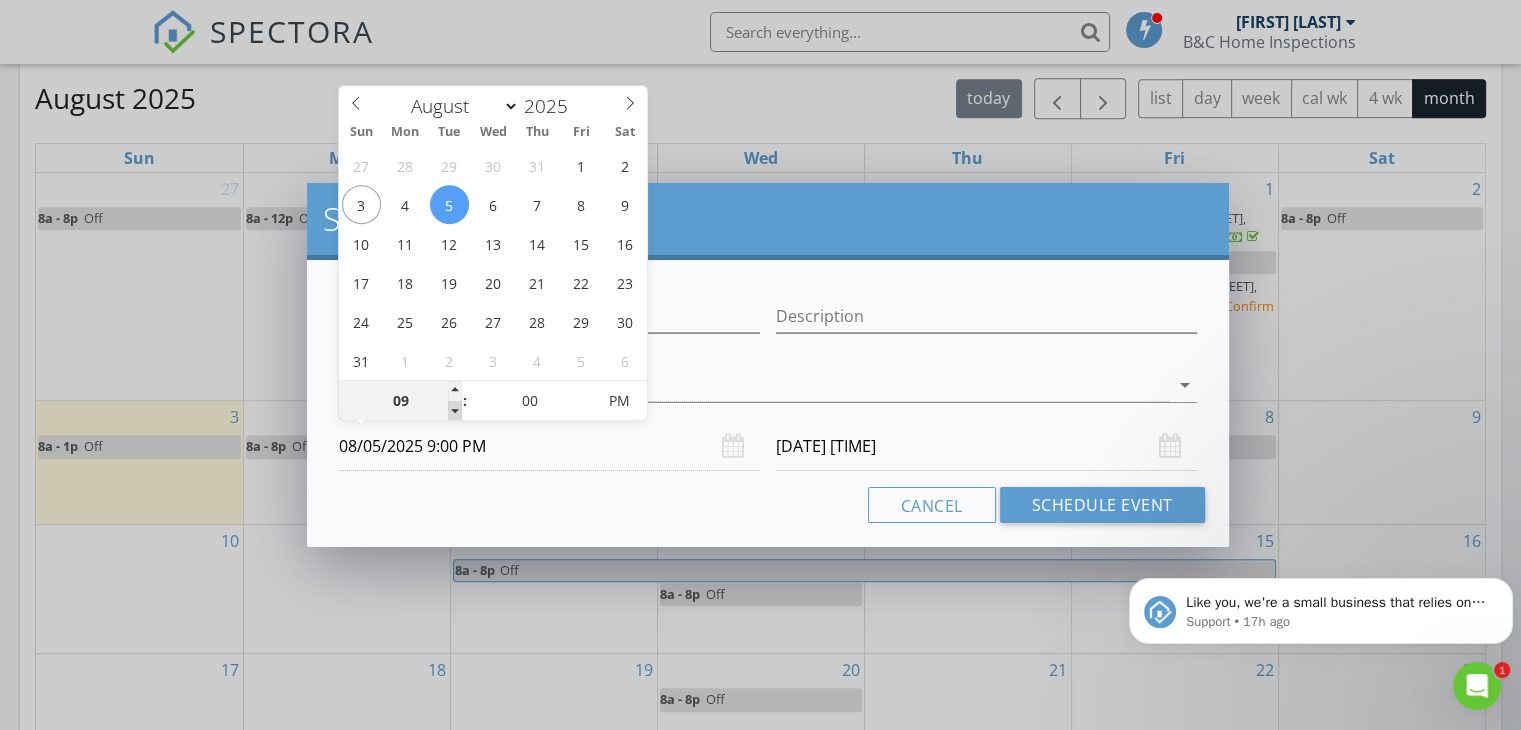 type on "08" 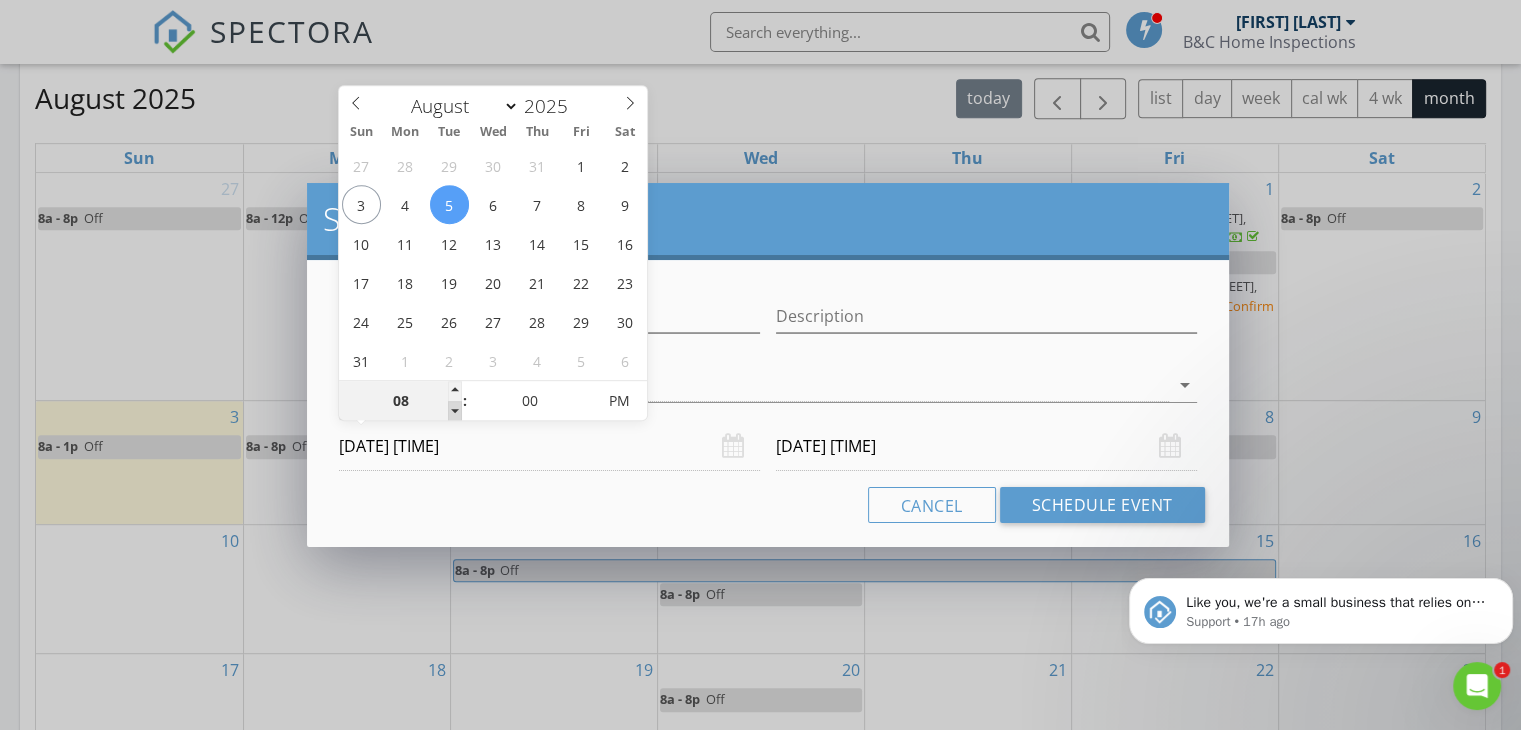 click at bounding box center (455, 411) 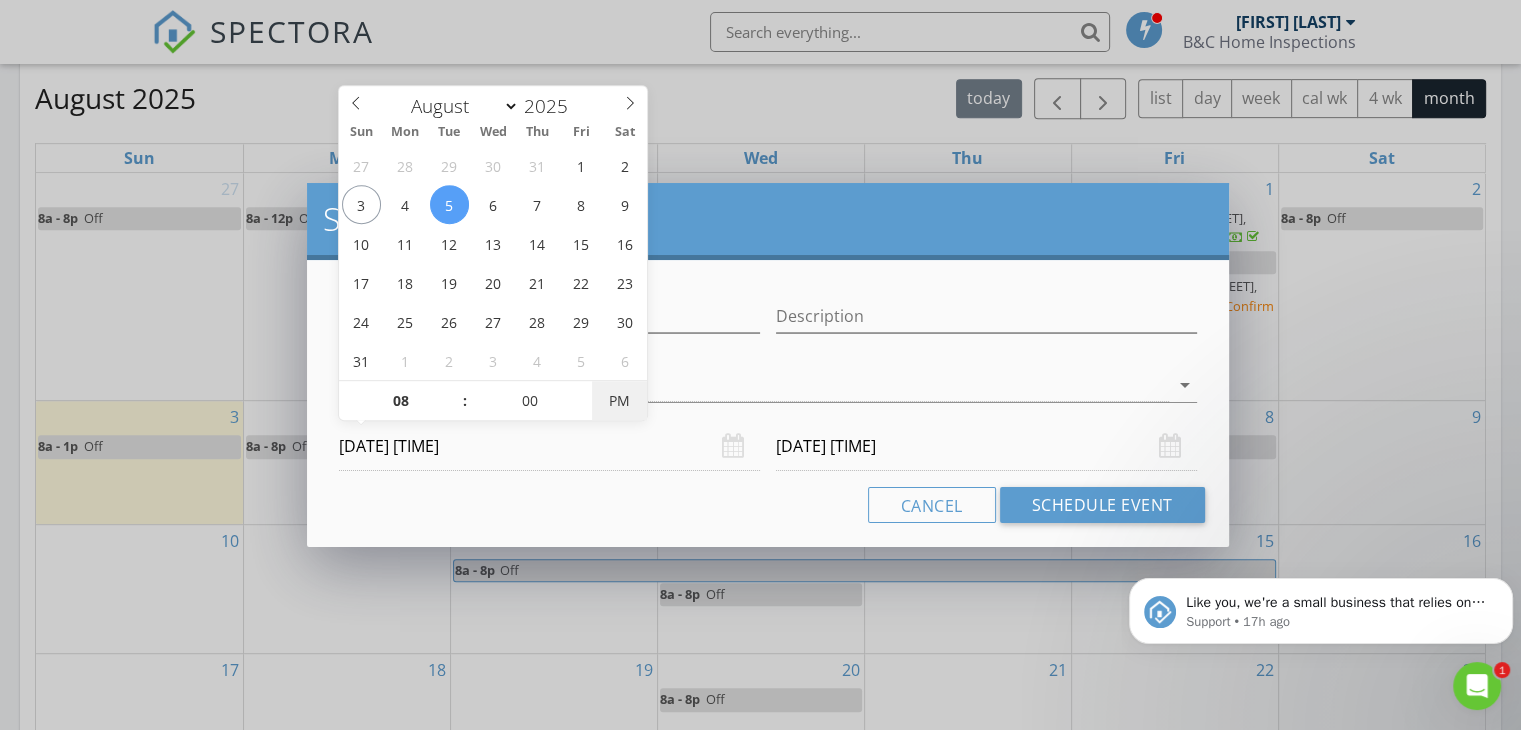 type on "08/05/2025 8:00 AM" 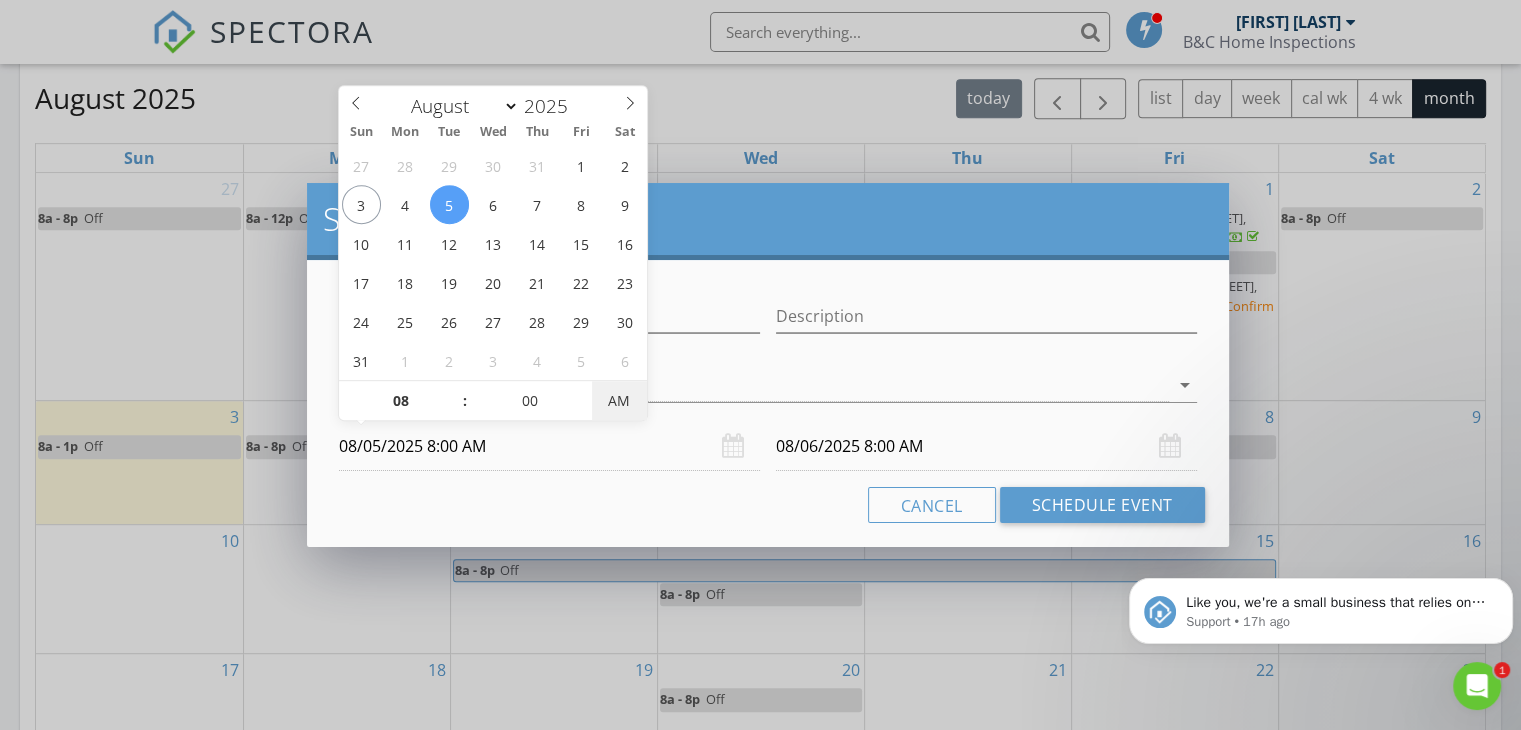 click on "AM" at bounding box center (619, 401) 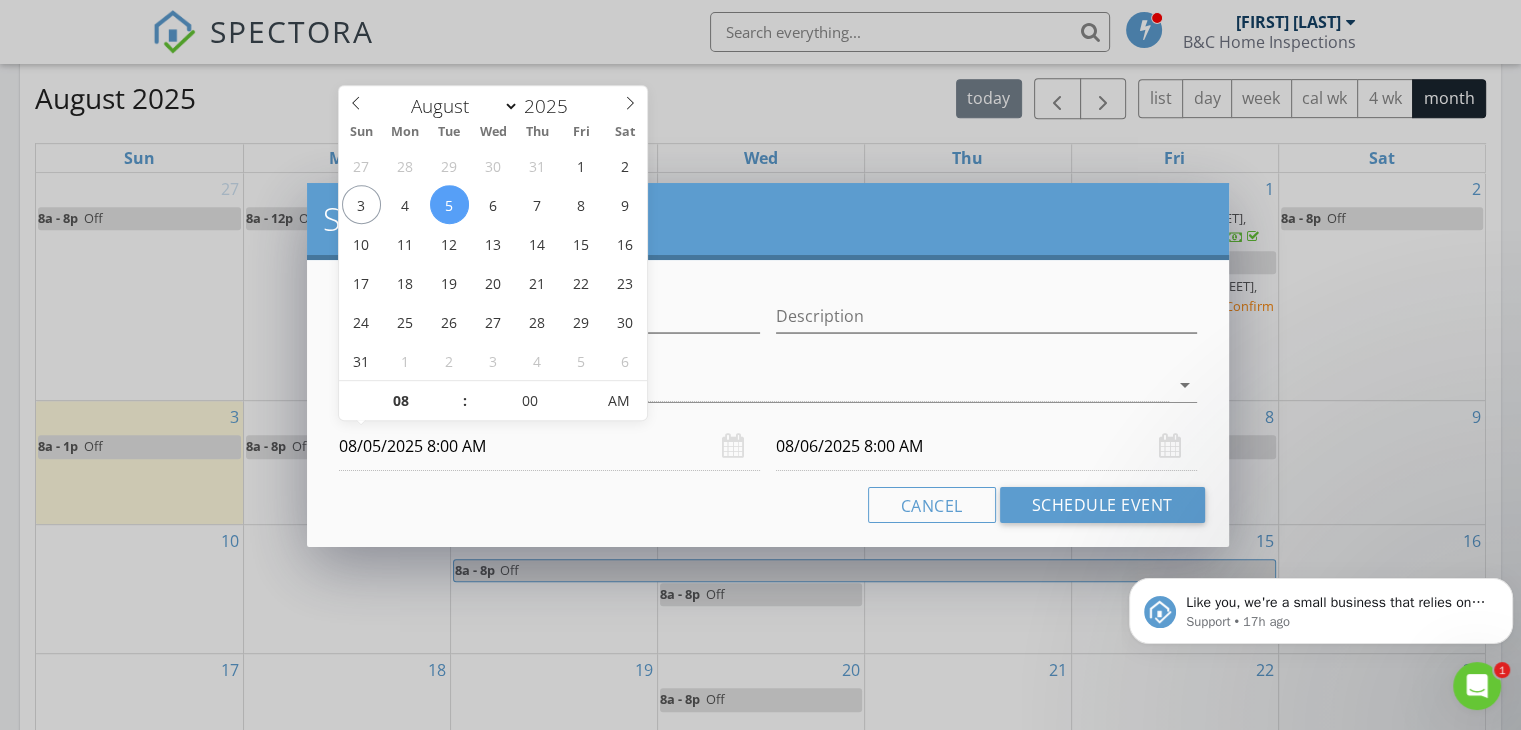 click on "08/06/2025 8:00 AM" at bounding box center [986, 446] 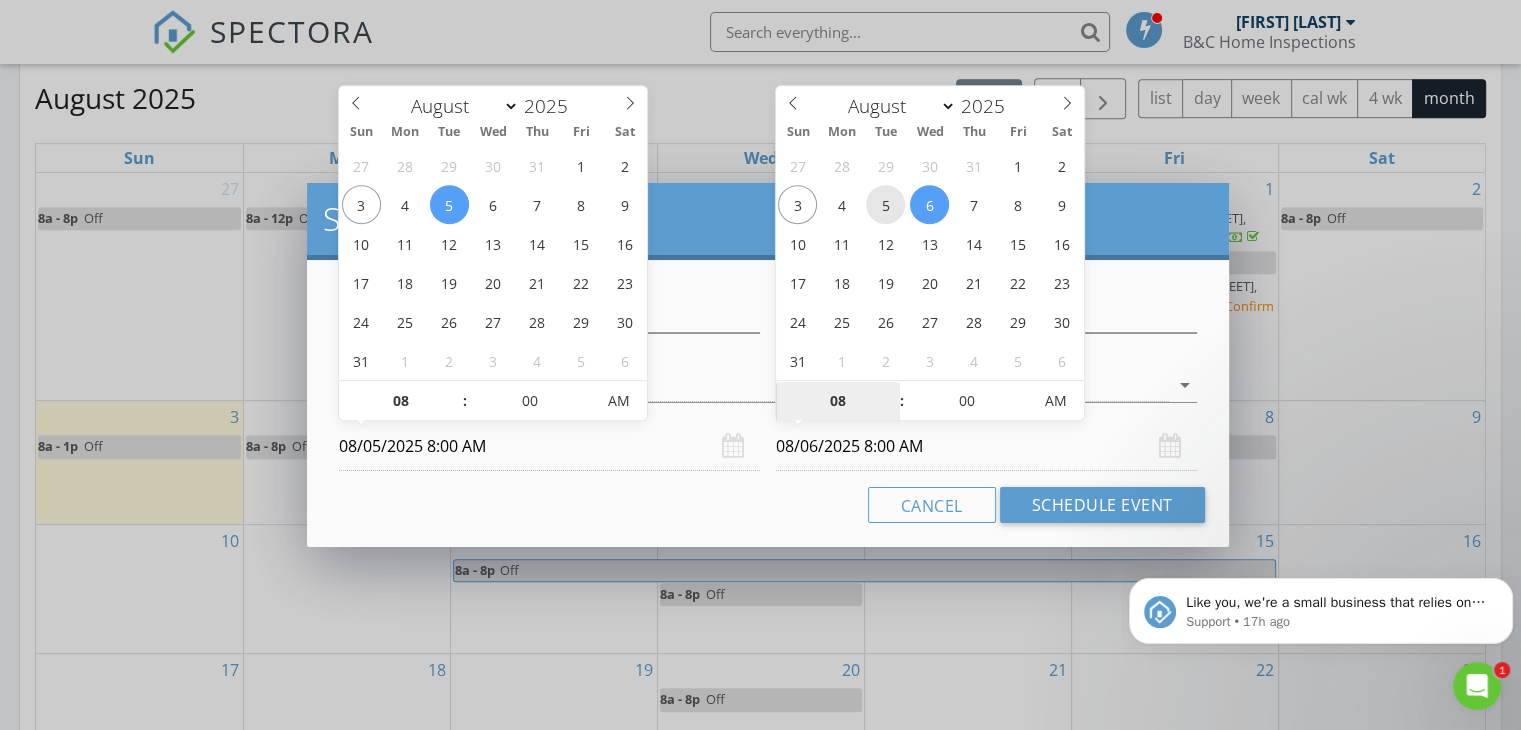 type on "08/05/2025 8:00 AM" 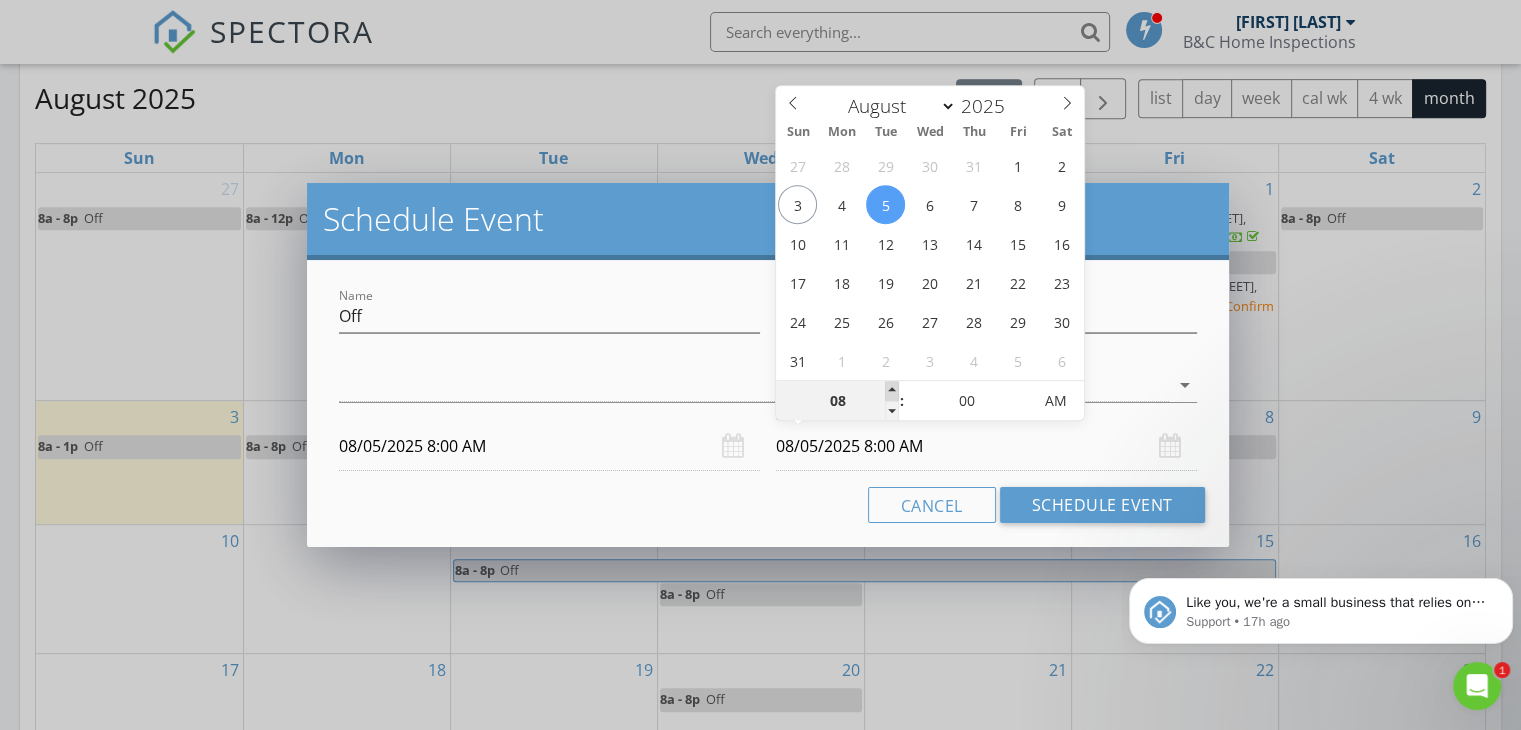 type on "09" 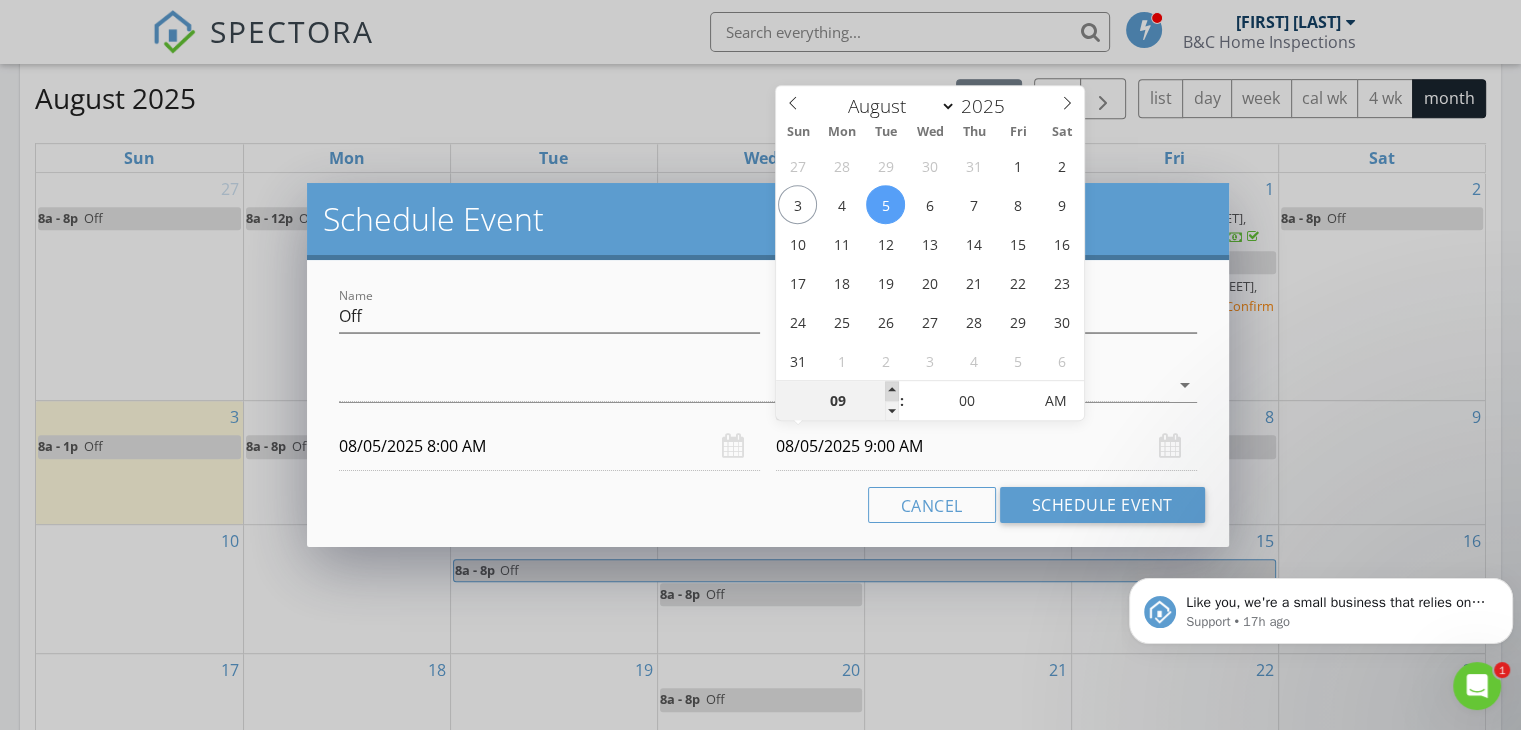 click at bounding box center (892, 391) 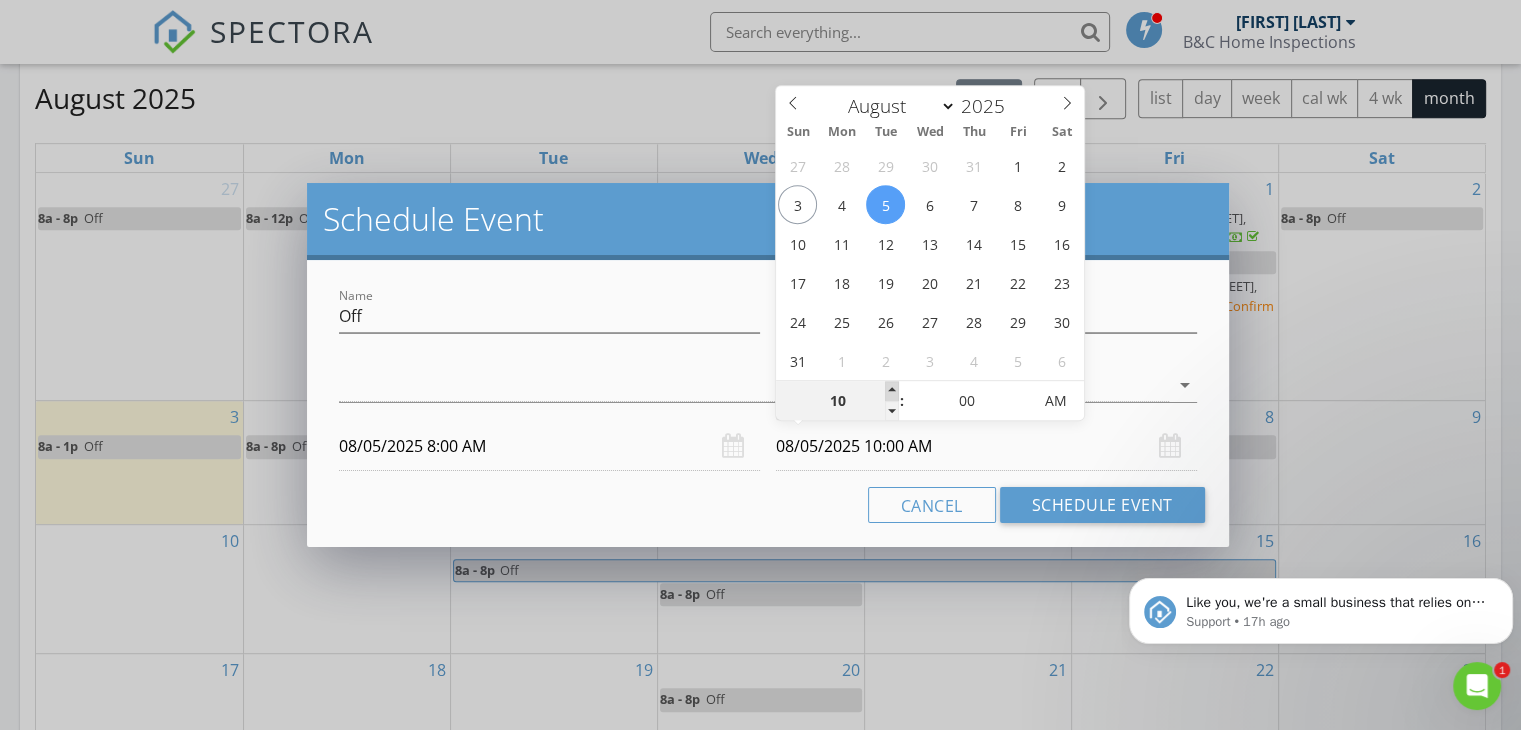 click at bounding box center (892, 391) 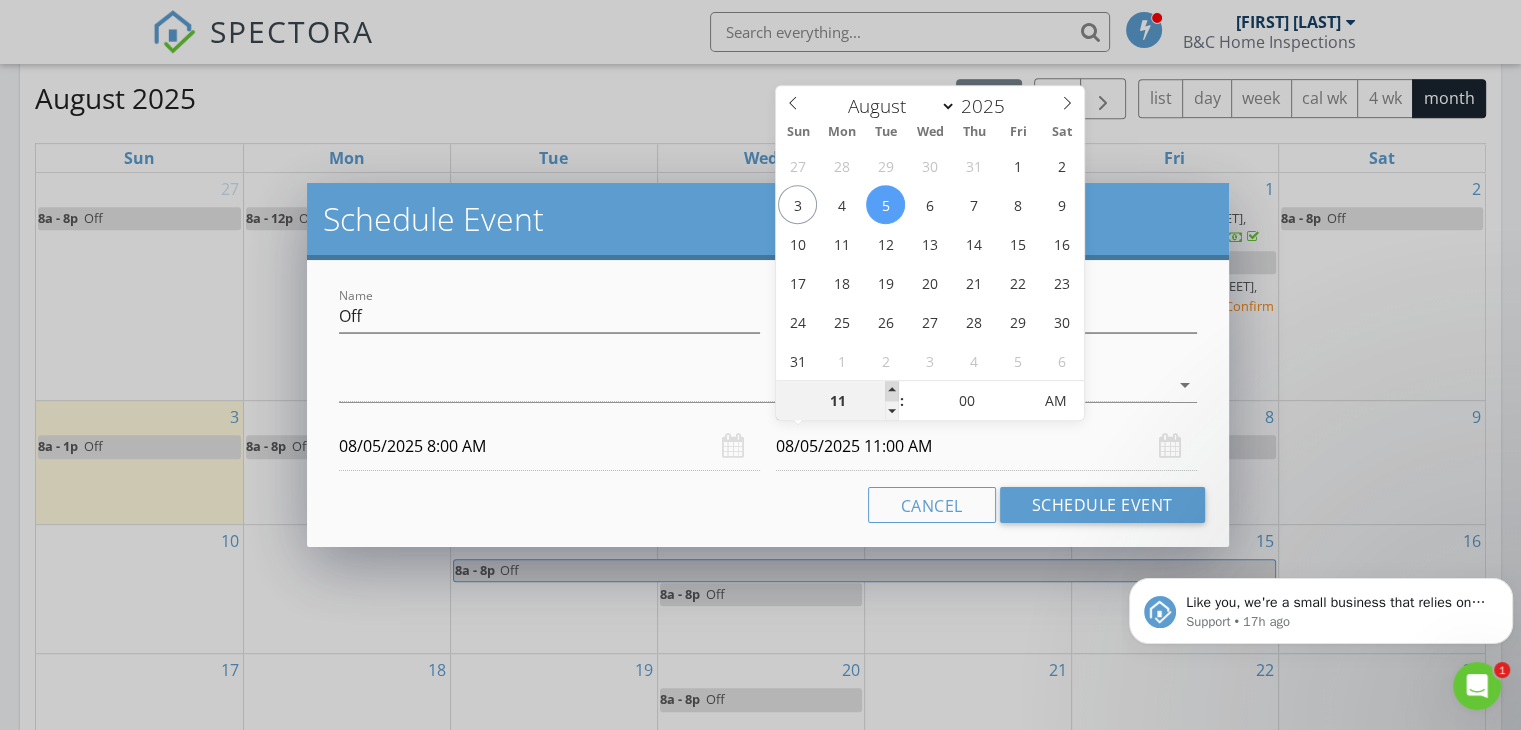 click at bounding box center (892, 391) 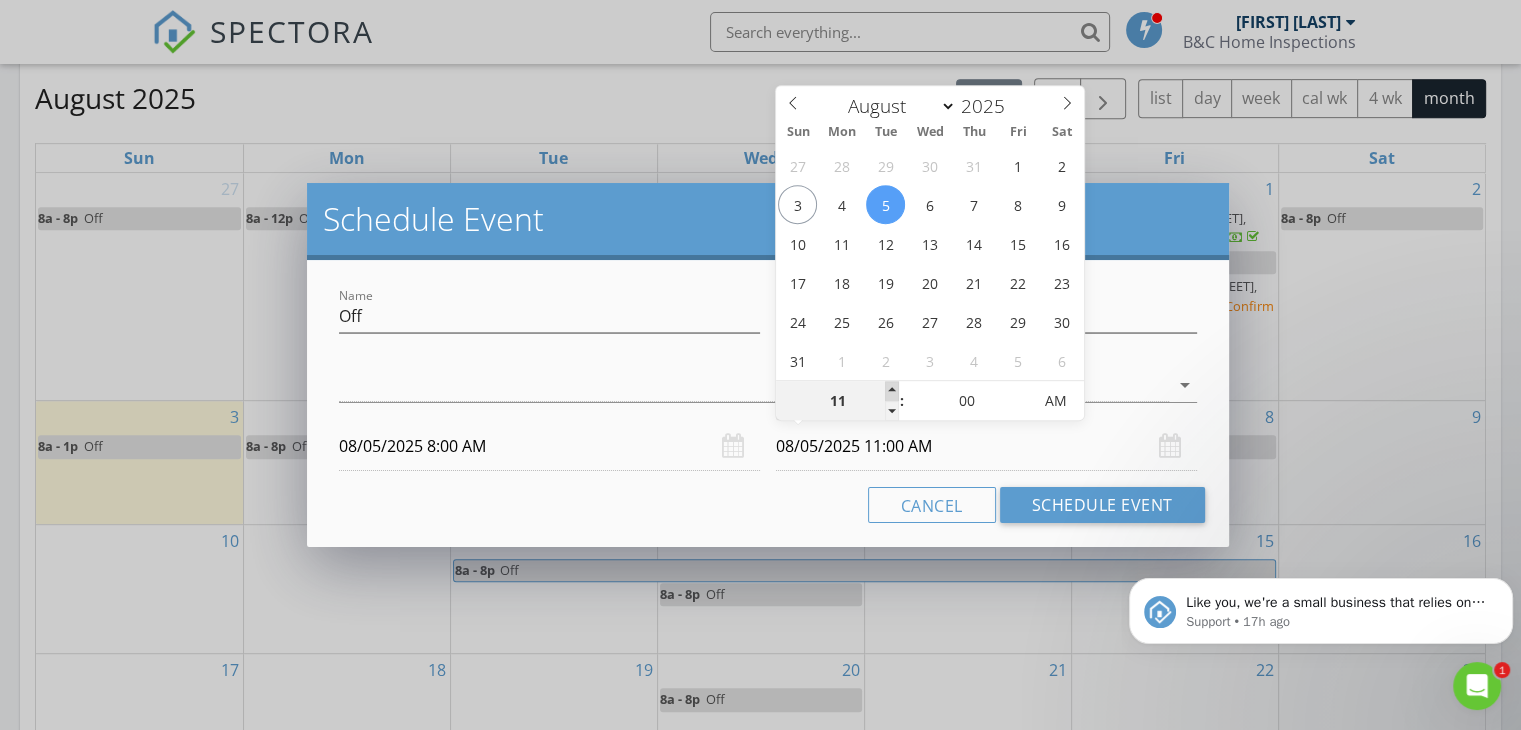 type on "12" 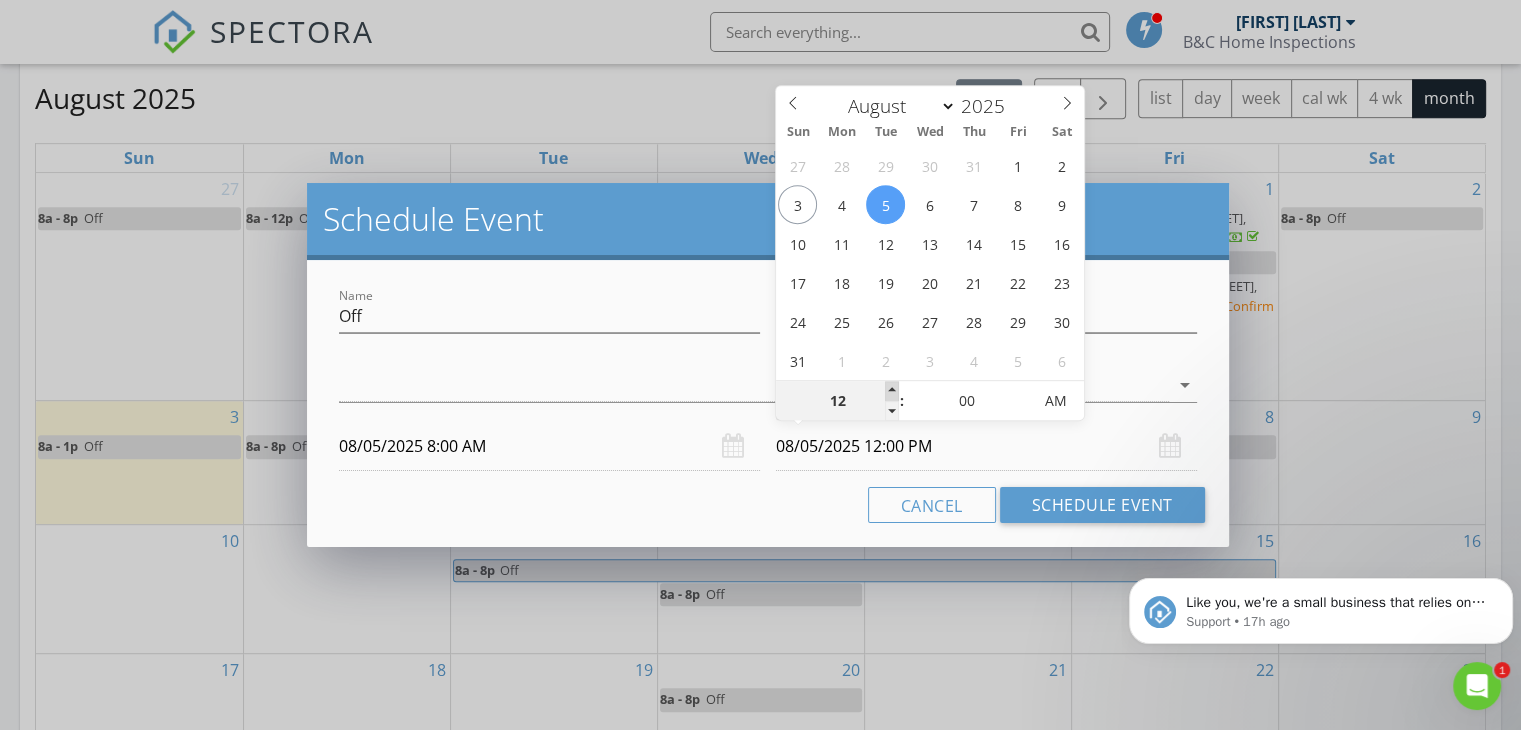 click at bounding box center [892, 391] 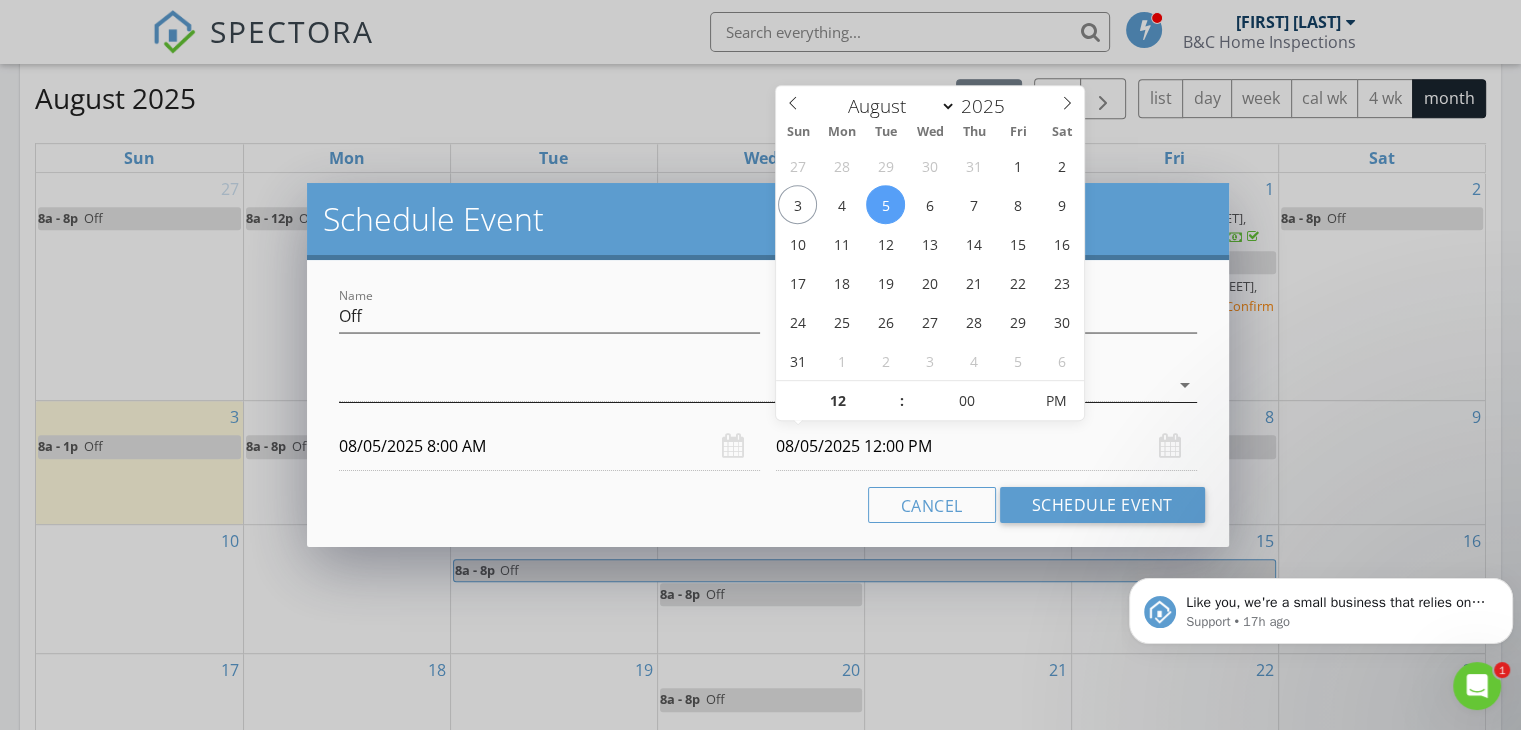 click at bounding box center [754, 385] 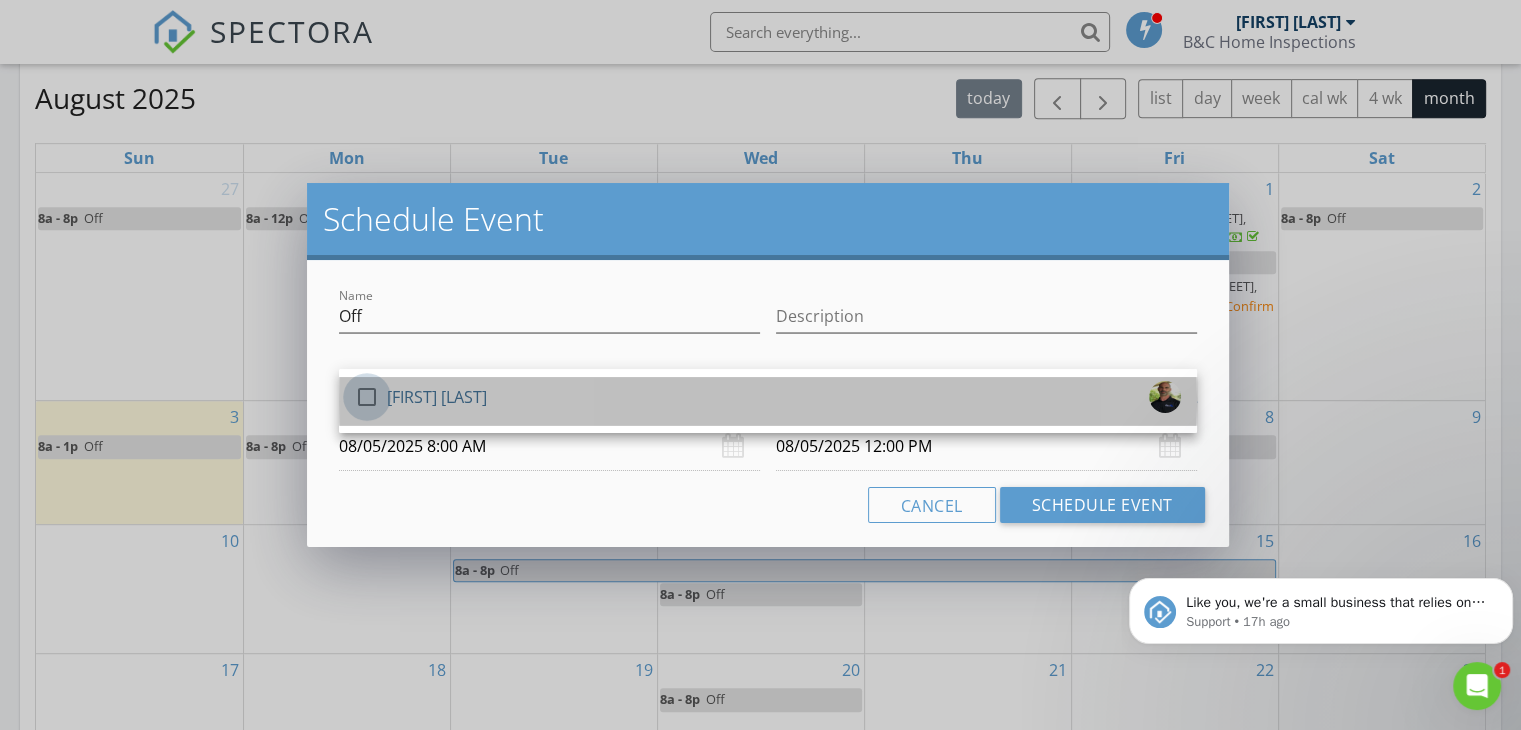 click at bounding box center [367, 397] 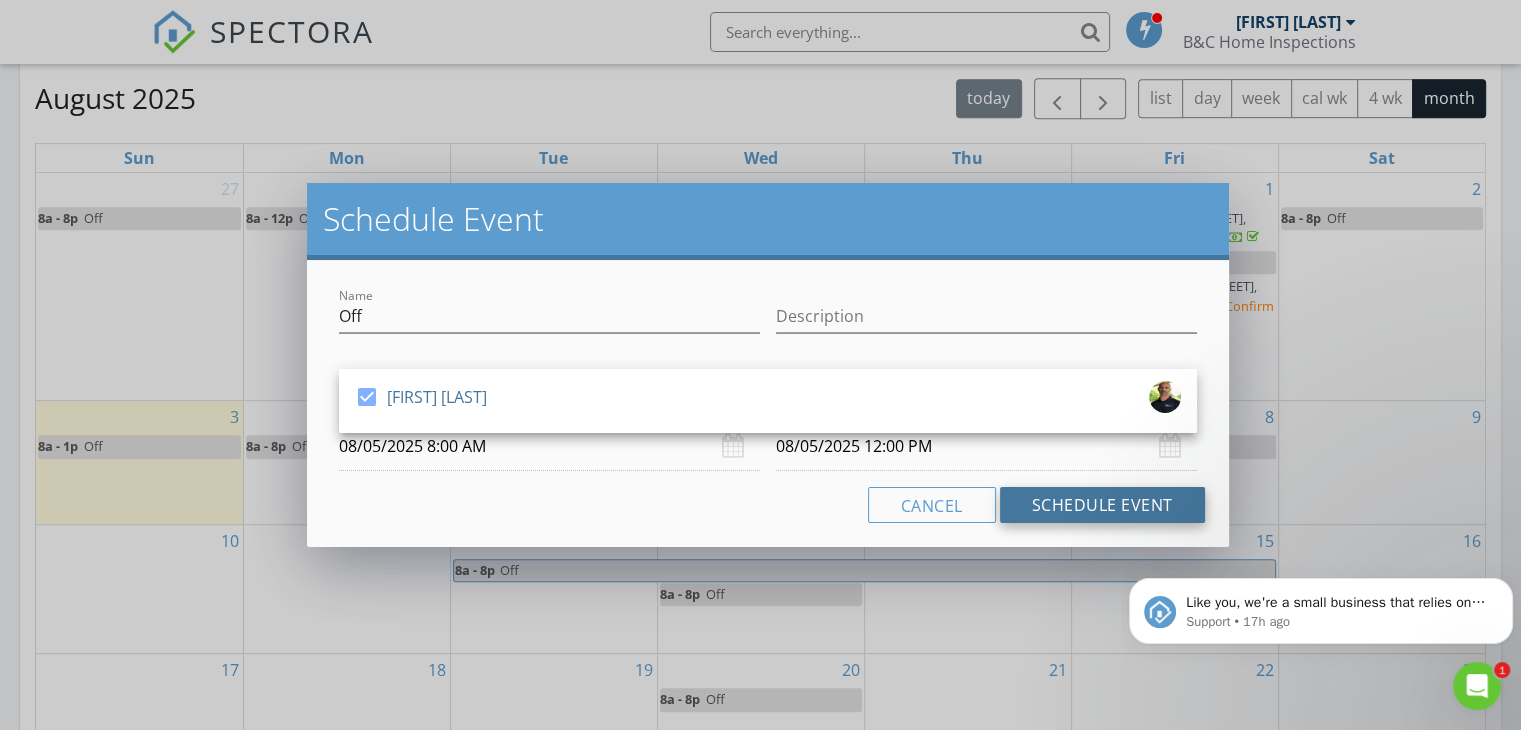 click on "Schedule Event" at bounding box center (1102, 505) 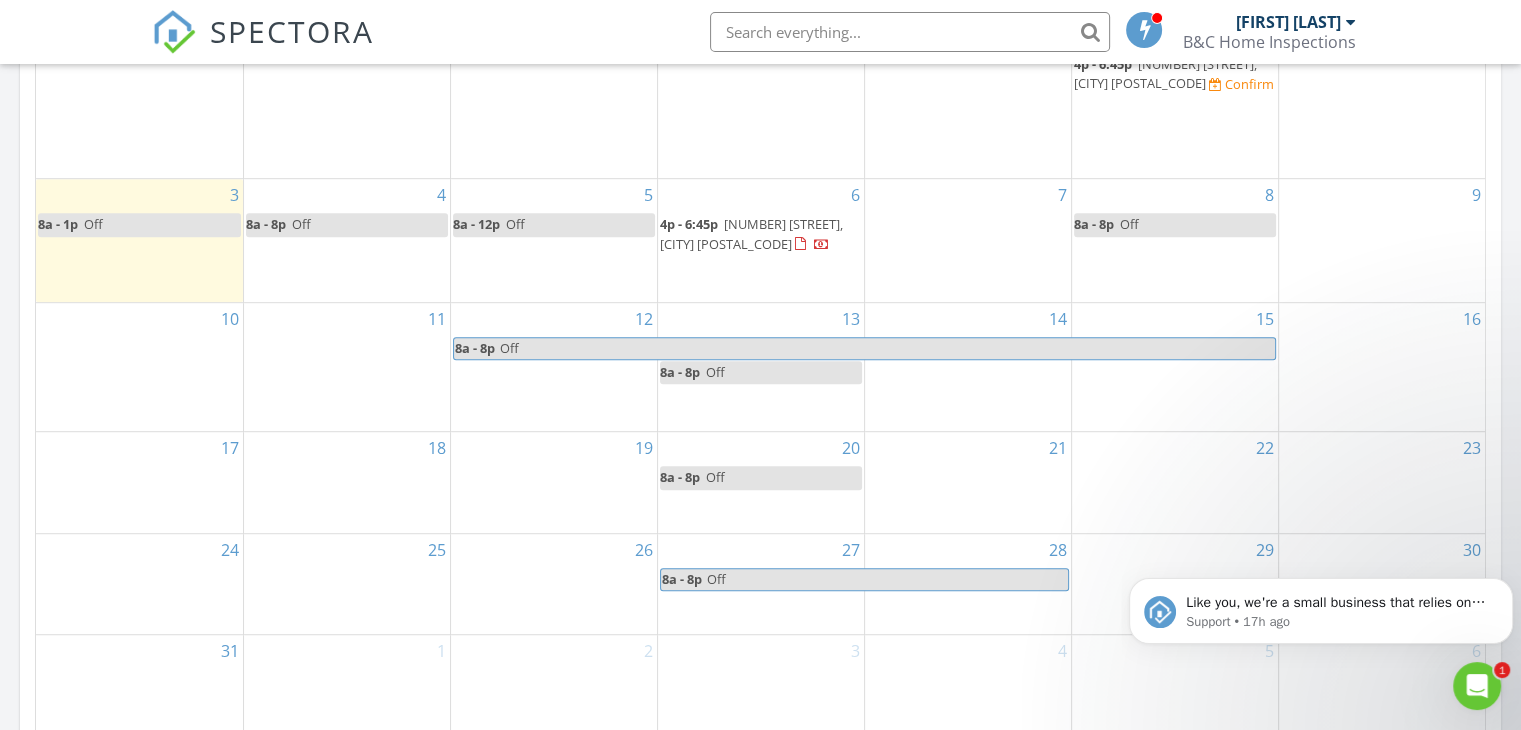 scroll, scrollTop: 1094, scrollLeft: 0, axis: vertical 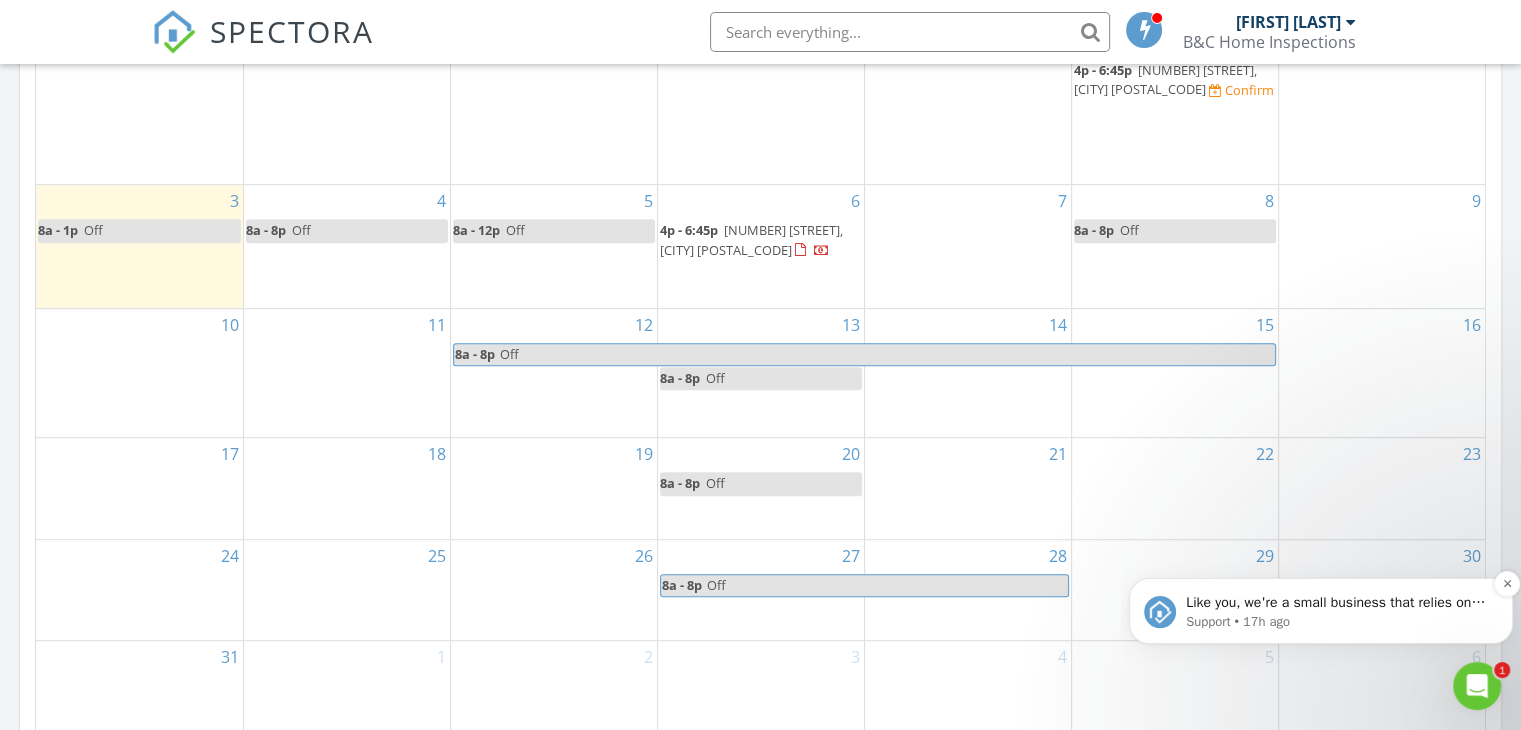 click on "Support • 17h ago" at bounding box center (1337, 622) 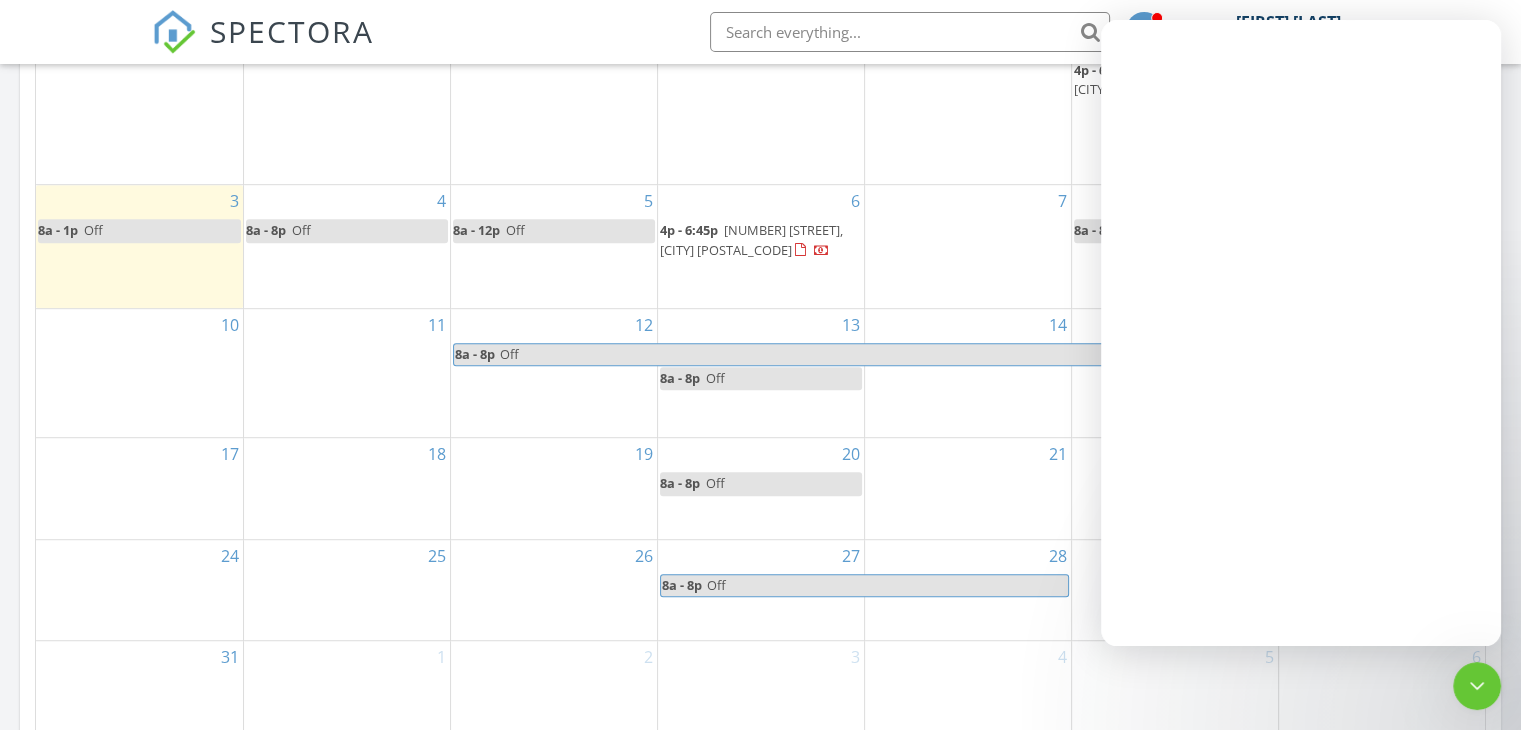 scroll, scrollTop: 0, scrollLeft: 0, axis: both 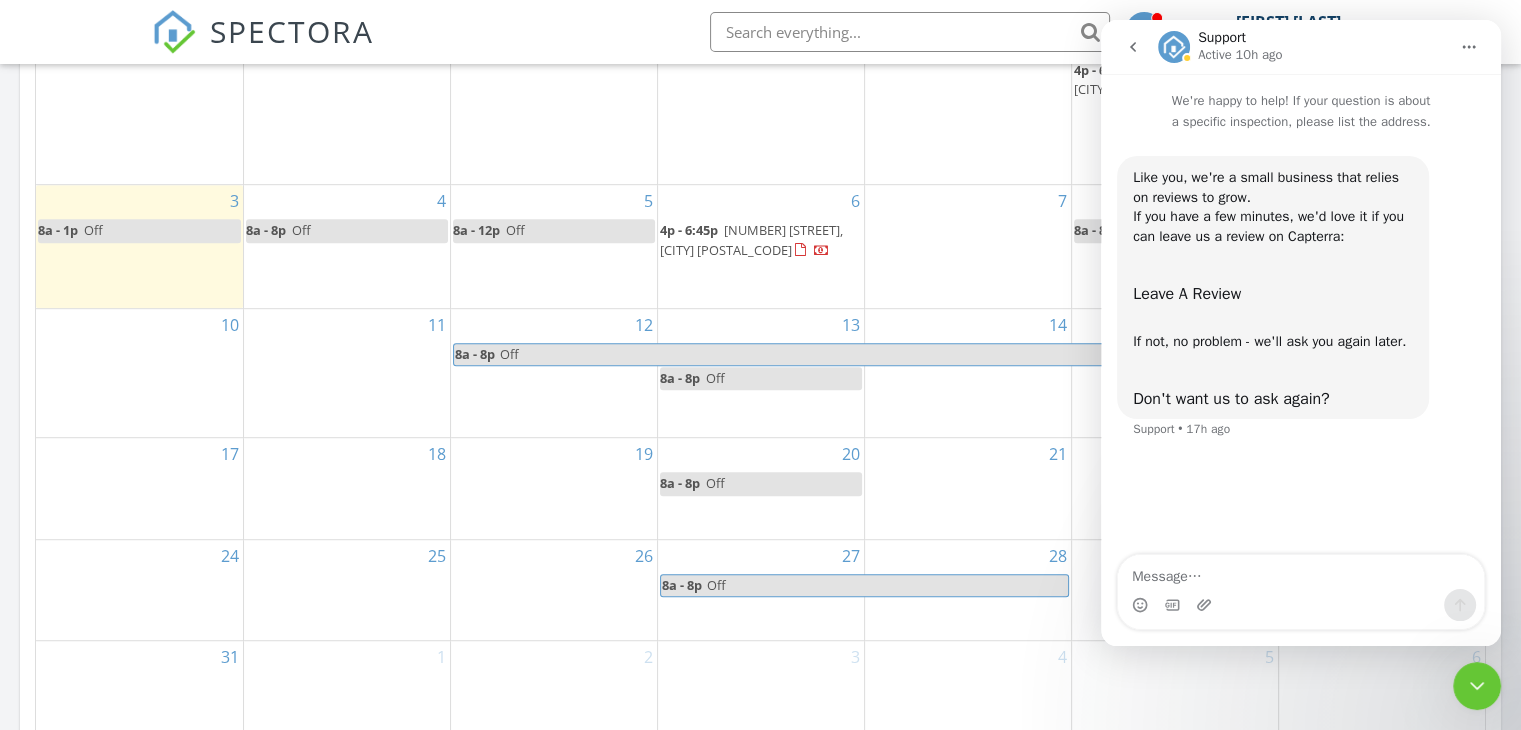 click on "6" at bounding box center [1476, 657] 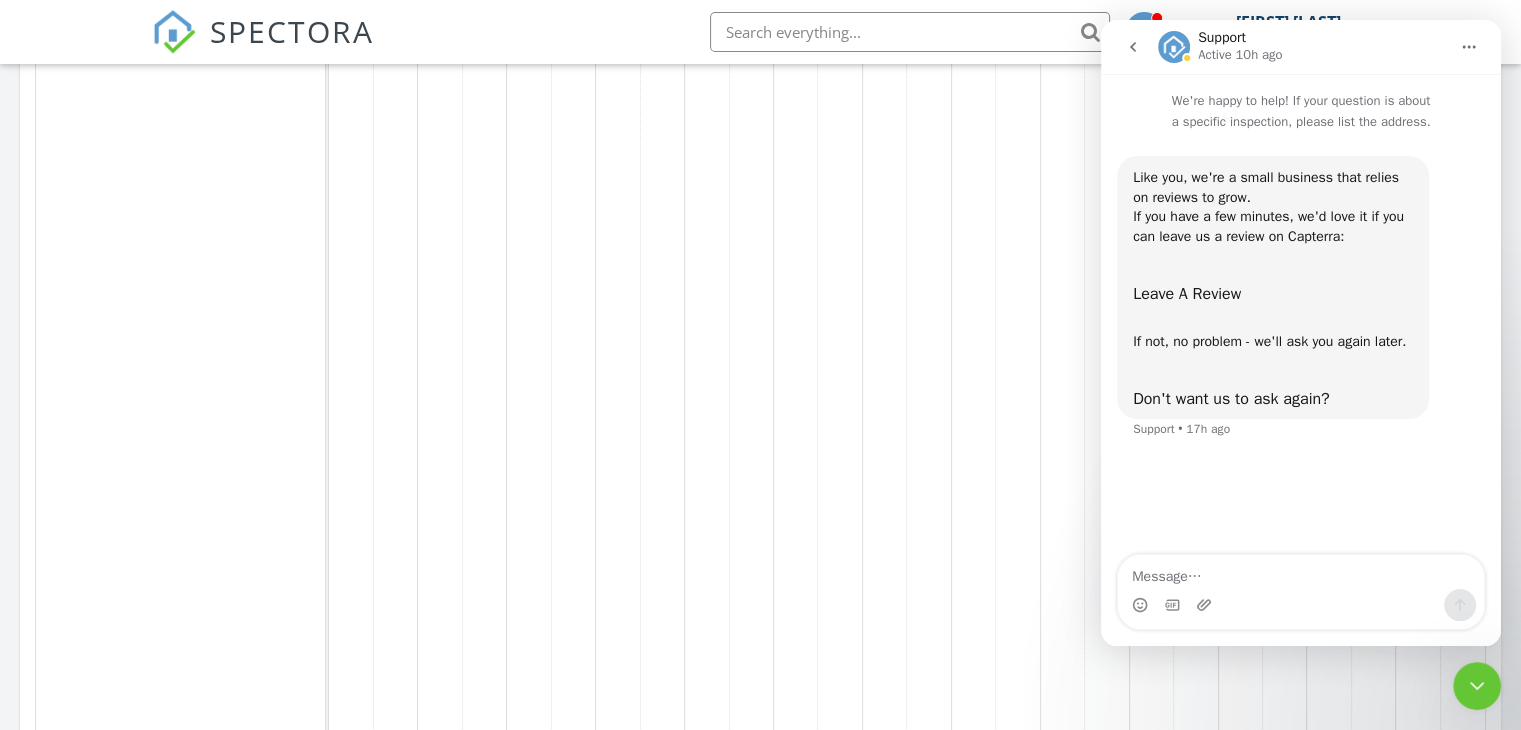 click at bounding box center [1477, 686] 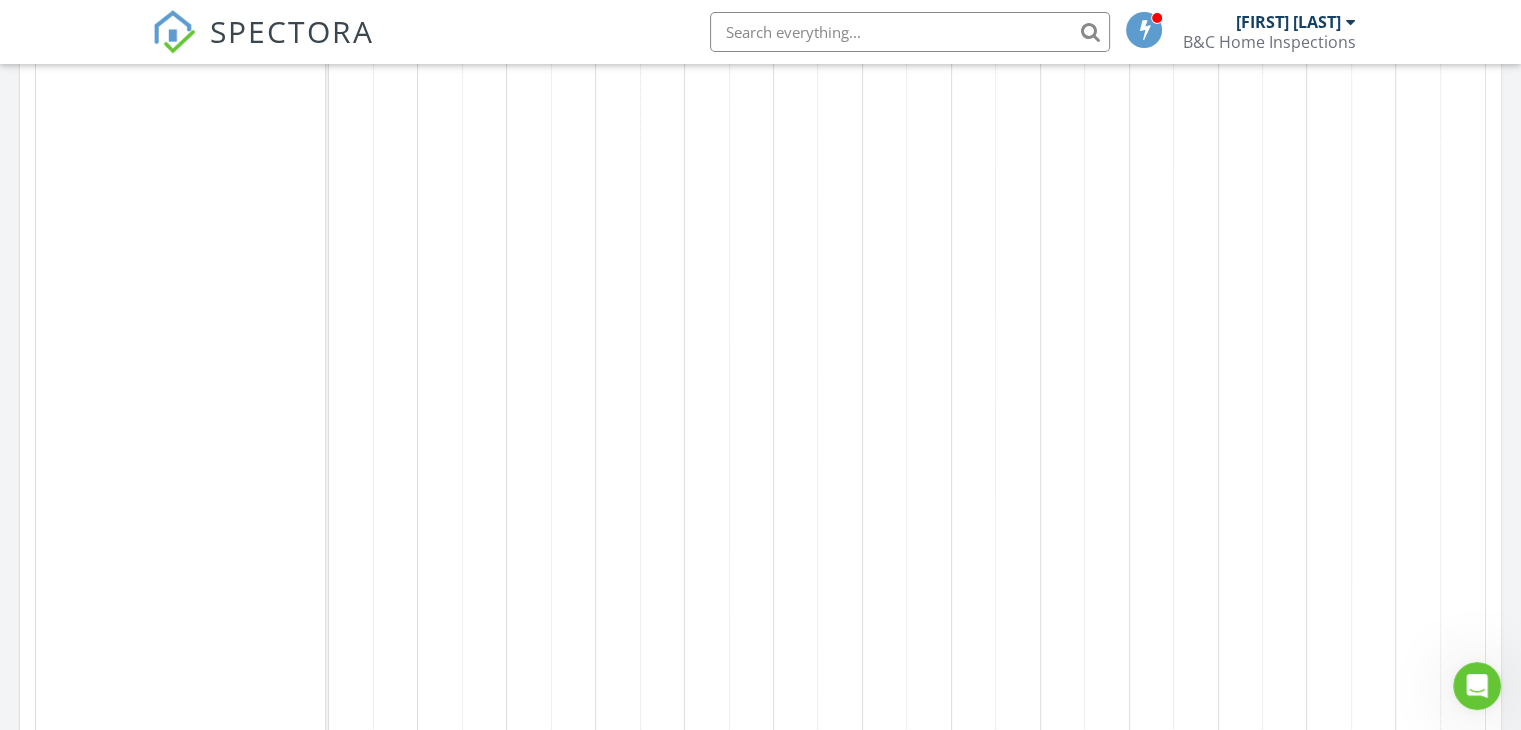 scroll, scrollTop: 0, scrollLeft: 0, axis: both 